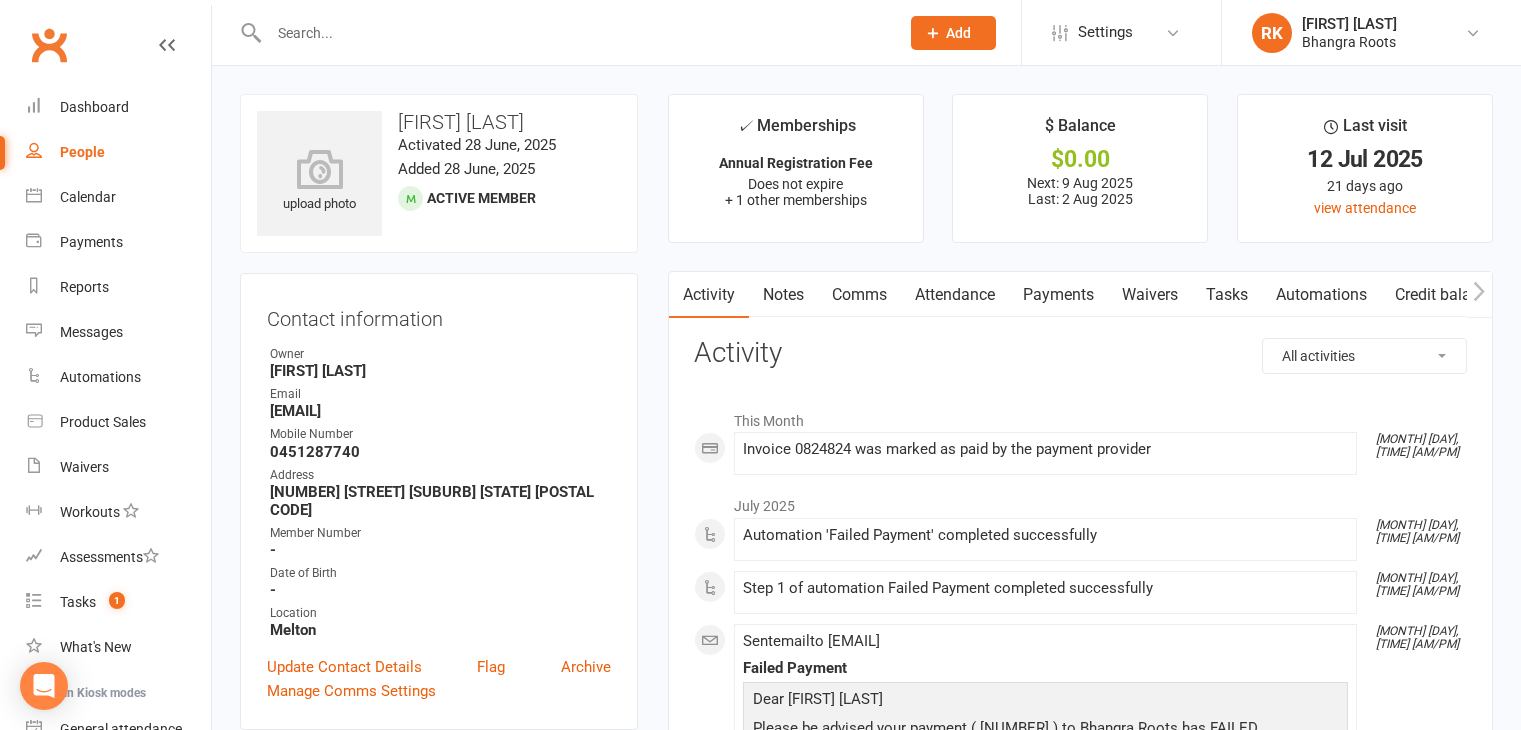 scroll, scrollTop: 0, scrollLeft: 0, axis: both 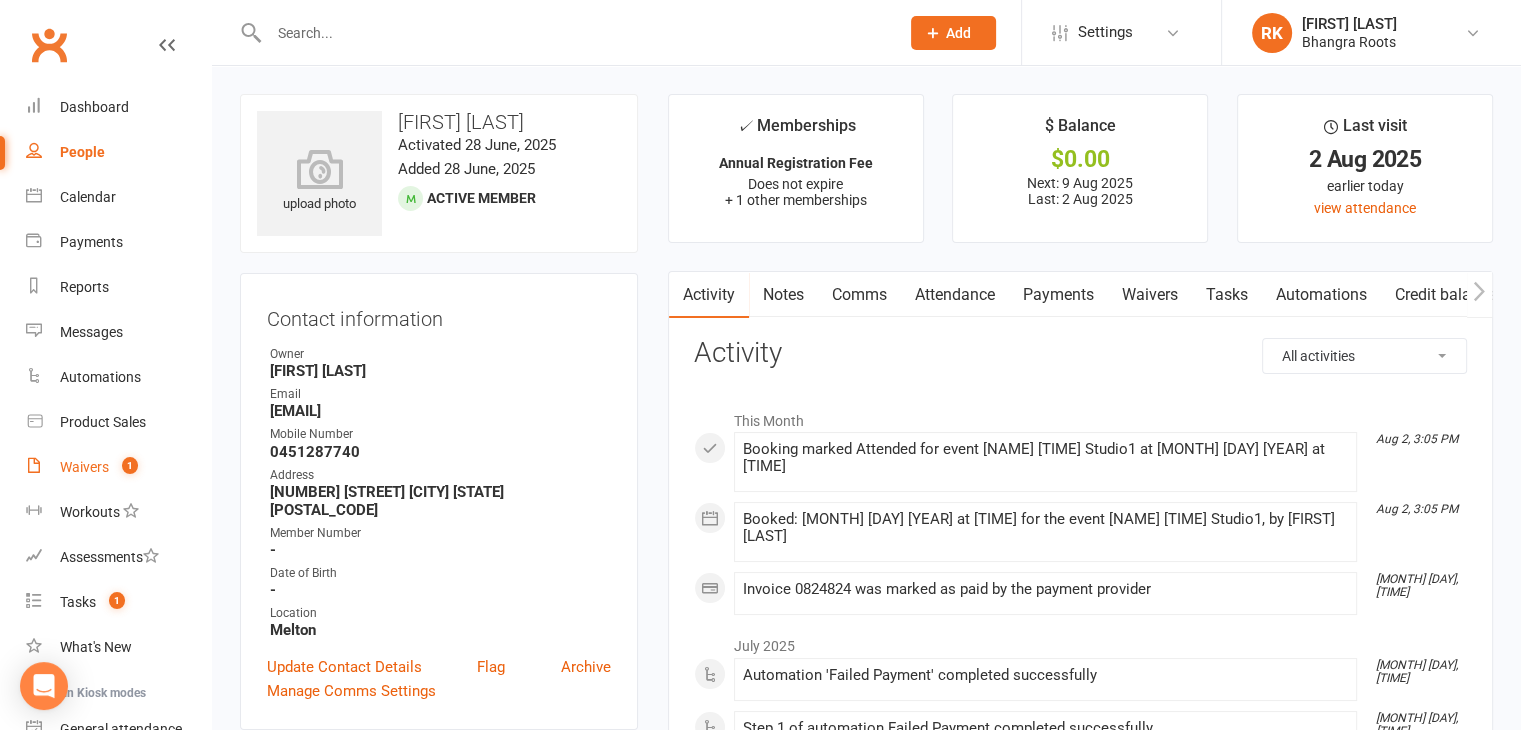 click on "Waivers" at bounding box center (84, 467) 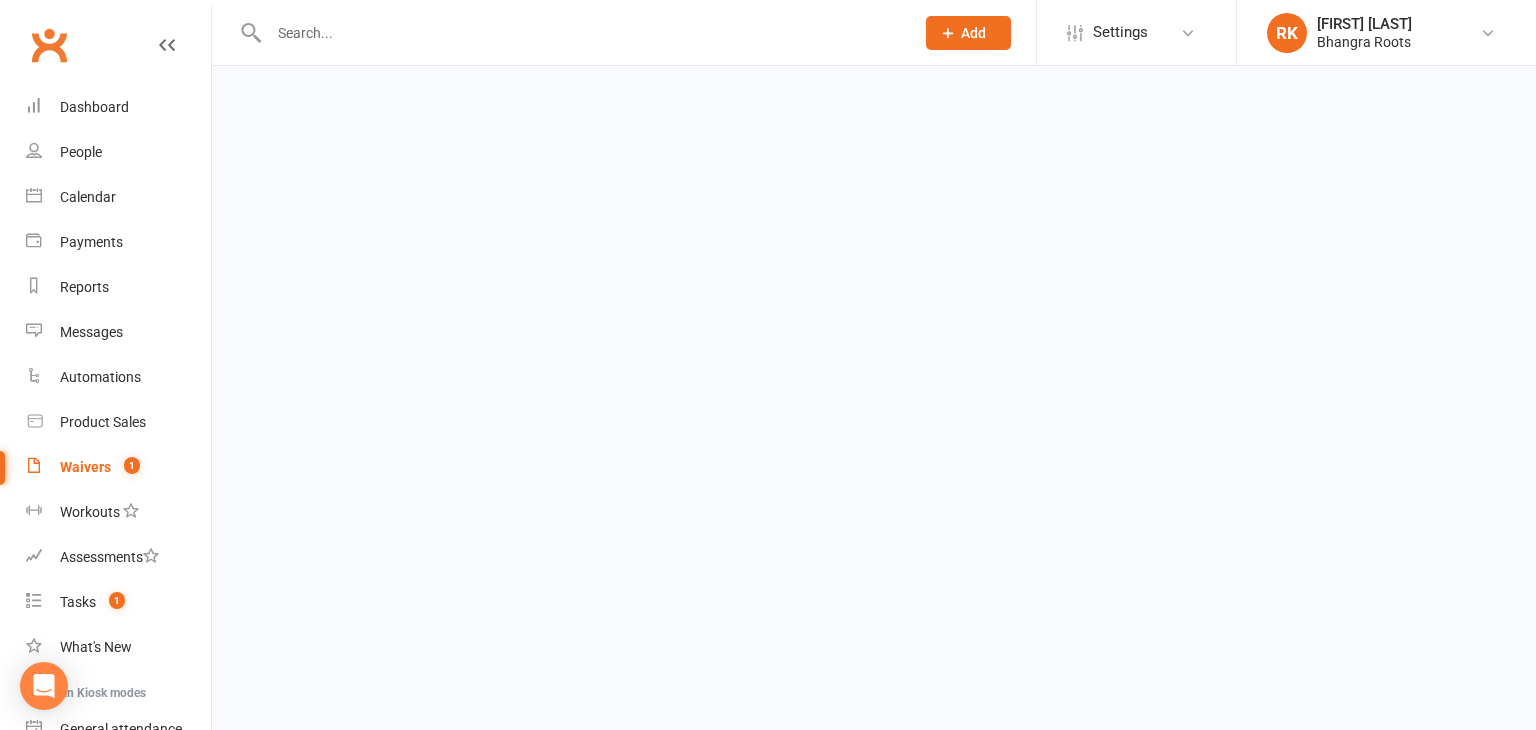 select on "25" 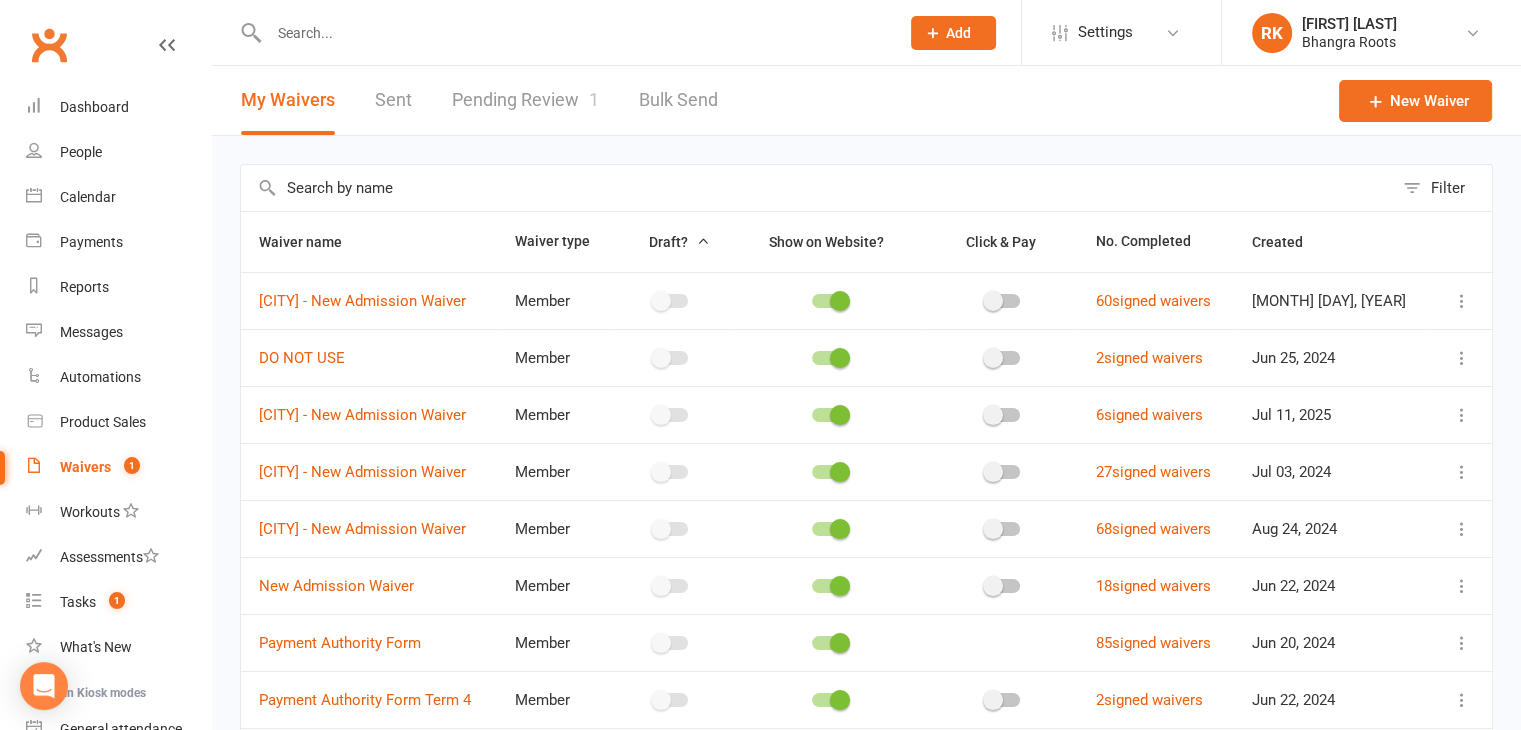 click on "Pending Review 1" at bounding box center (525, 100) 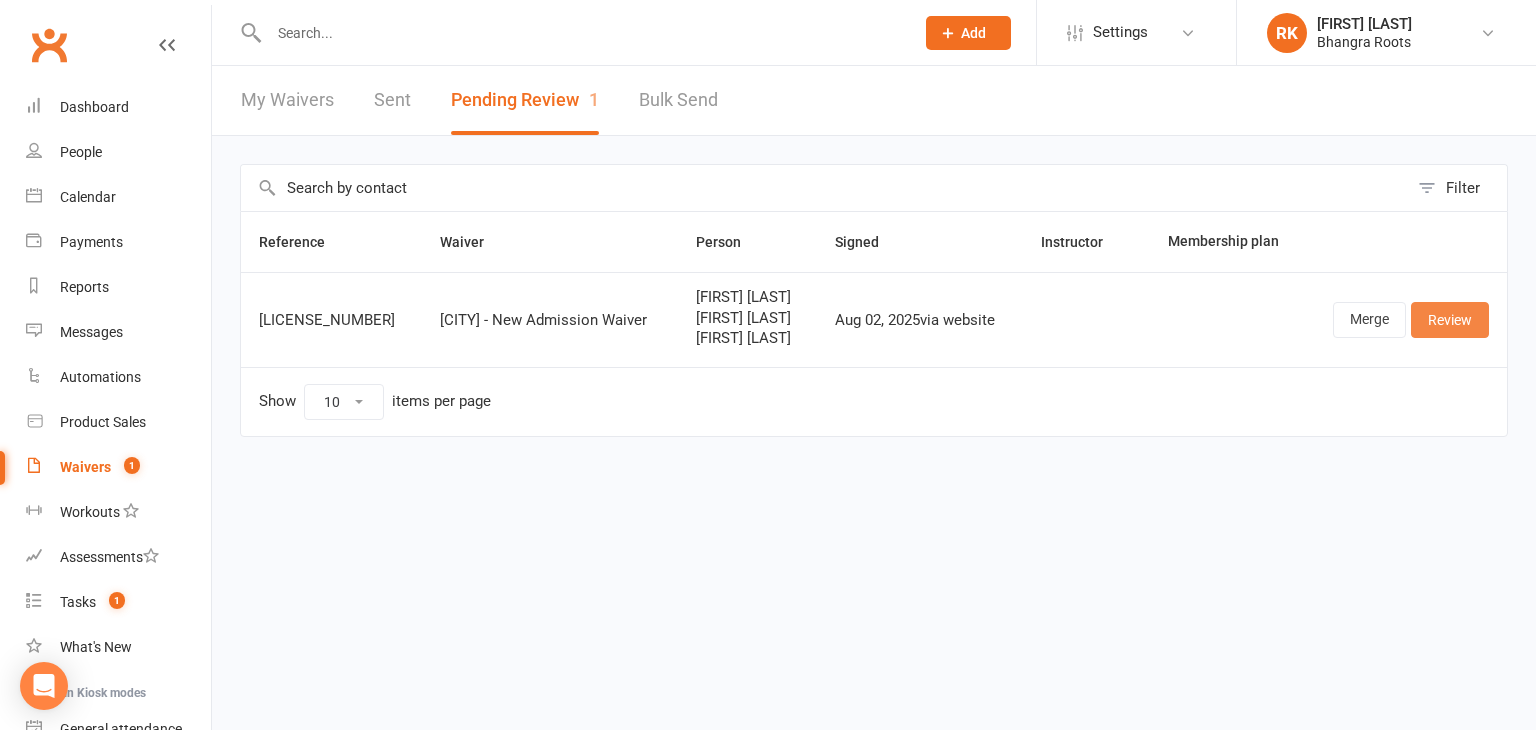 click on "Review" at bounding box center [1450, 320] 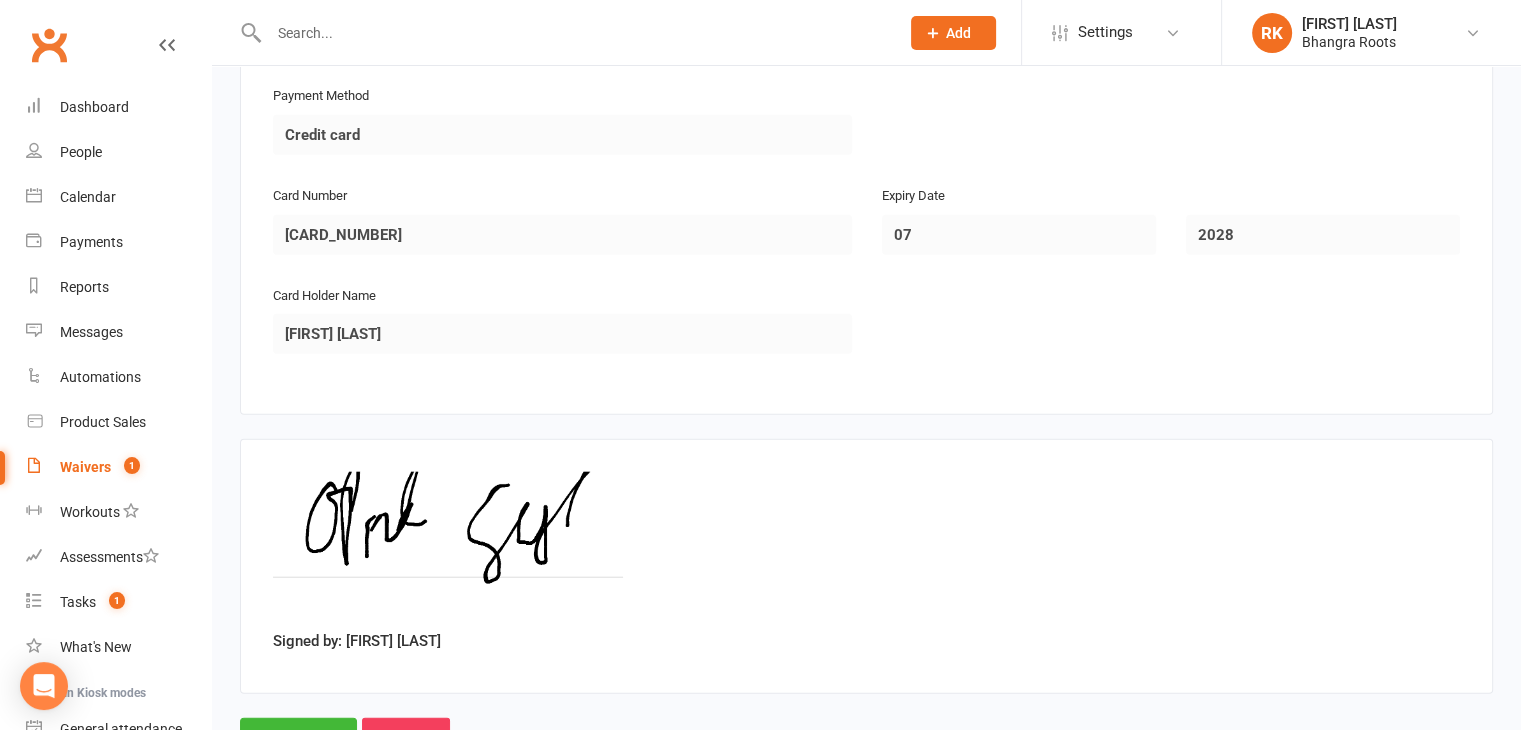 scroll, scrollTop: 4727, scrollLeft: 0, axis: vertical 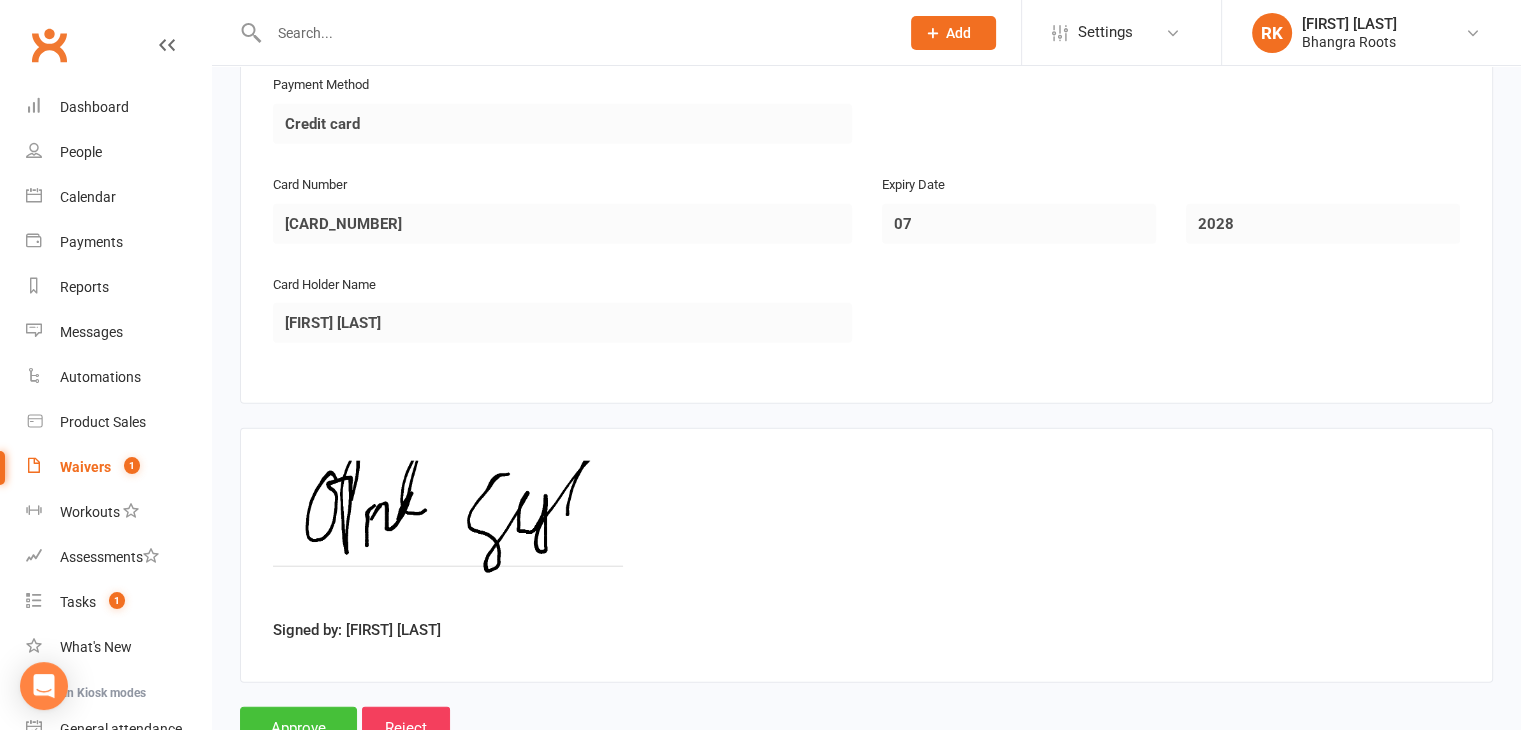 click on "Approve" at bounding box center [298, 728] 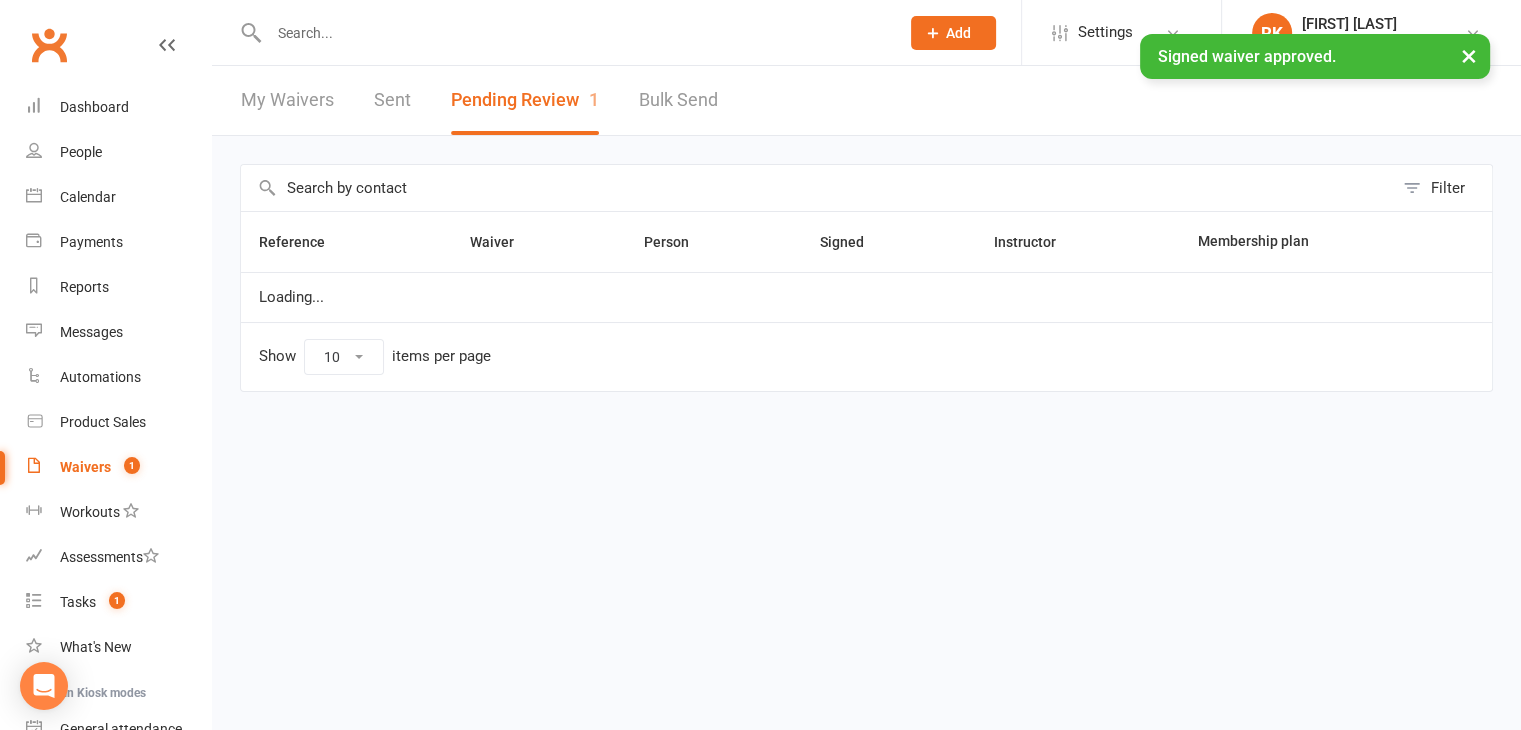 scroll, scrollTop: 0, scrollLeft: 0, axis: both 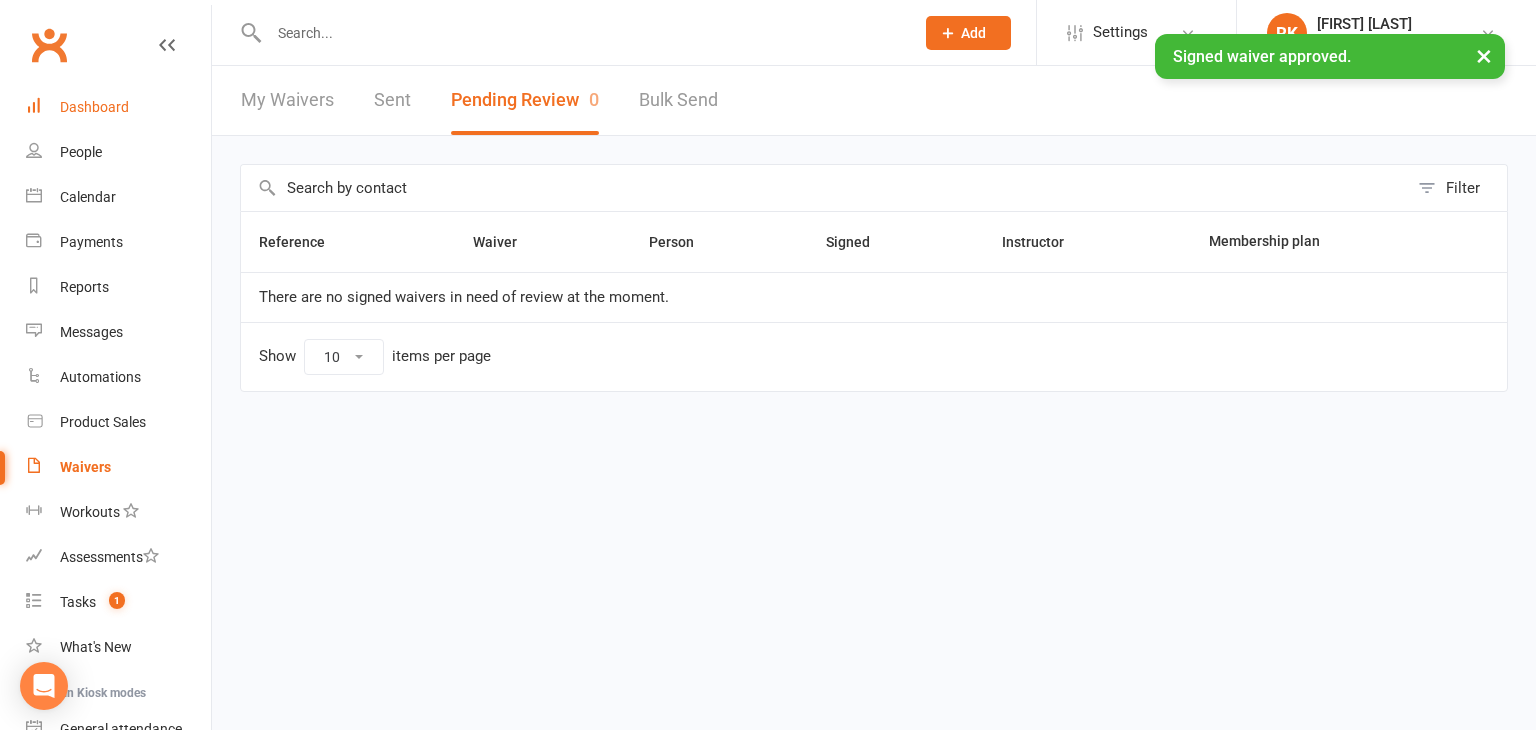 click on "Dashboard" at bounding box center [94, 107] 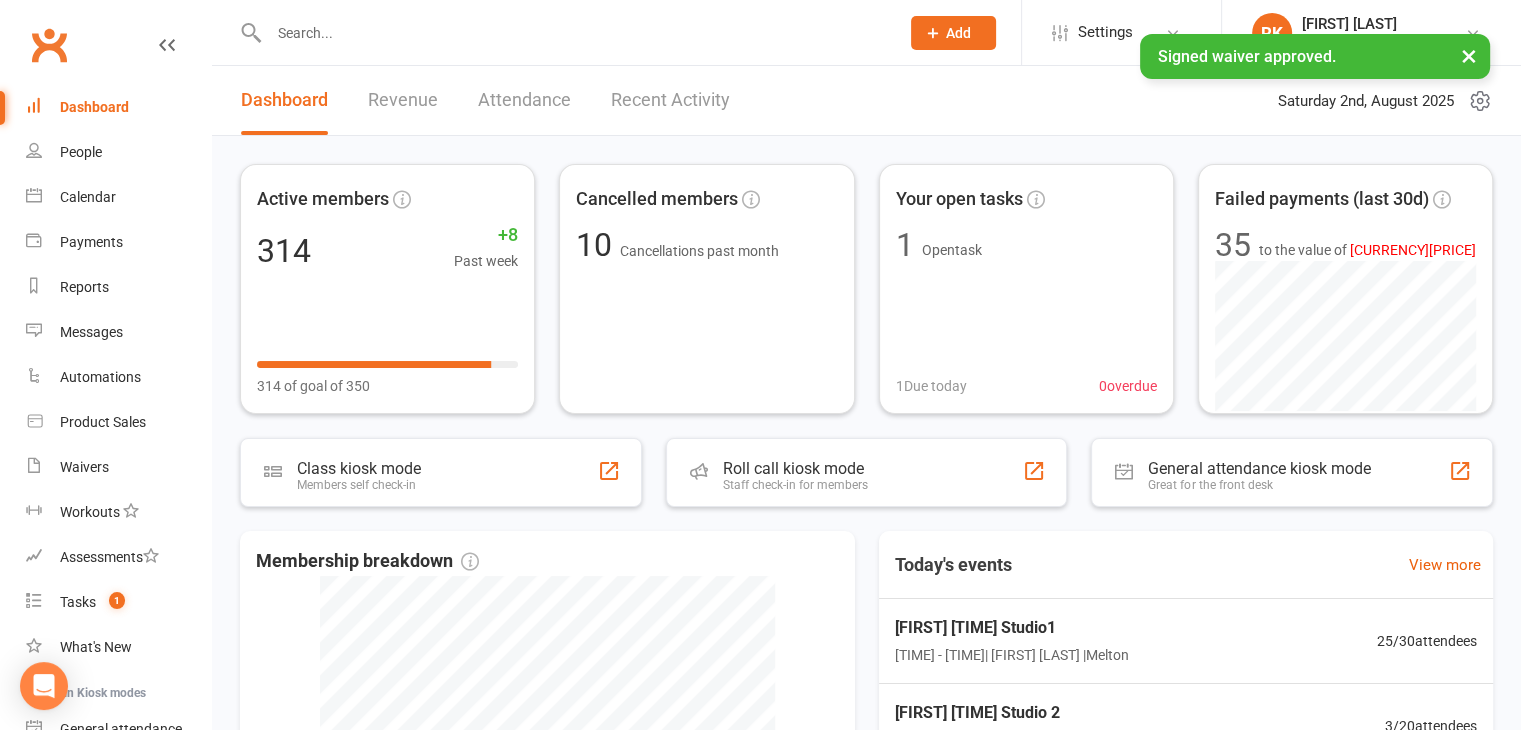 click on "Recent Activity" at bounding box center [670, 100] 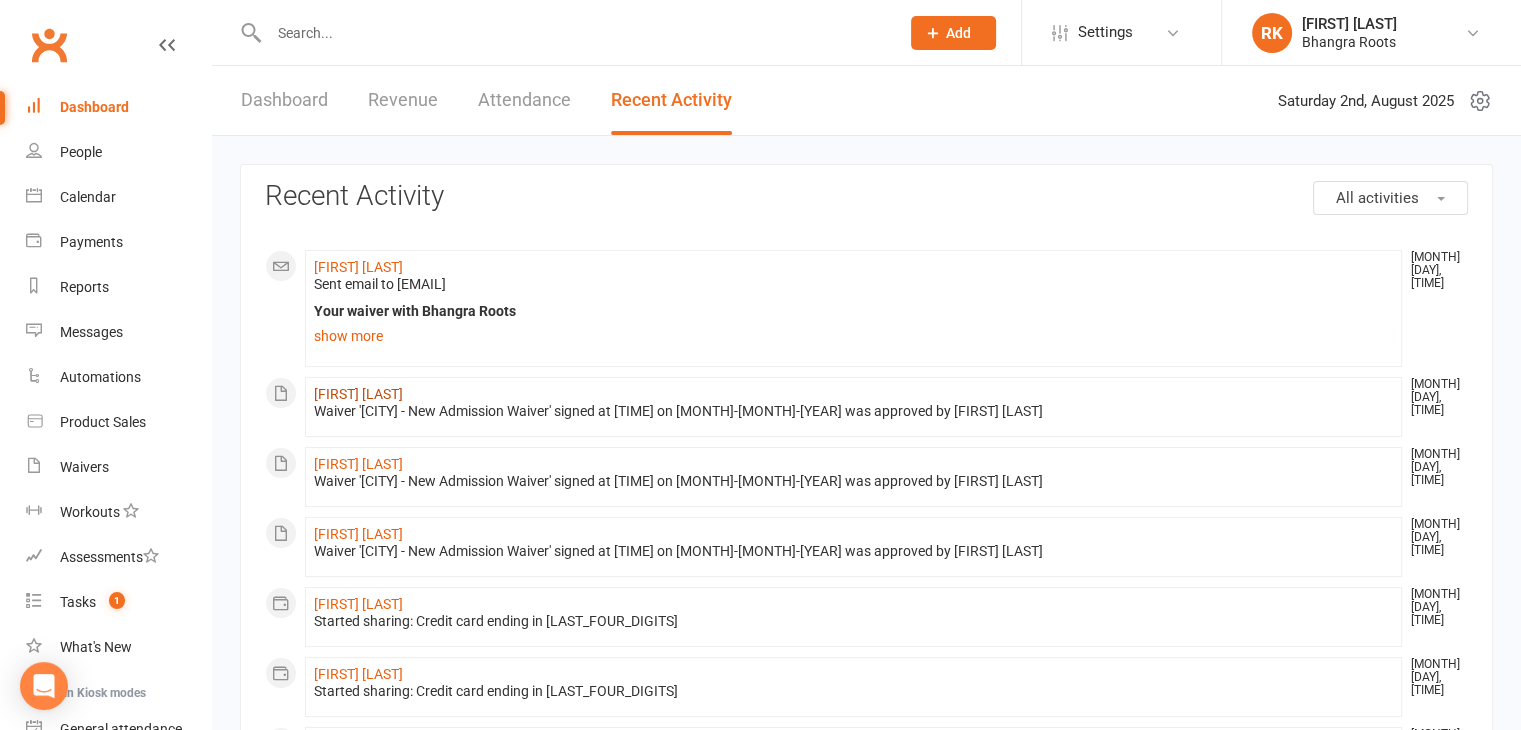 click on "[FIRST] [LAST]" at bounding box center [358, 394] 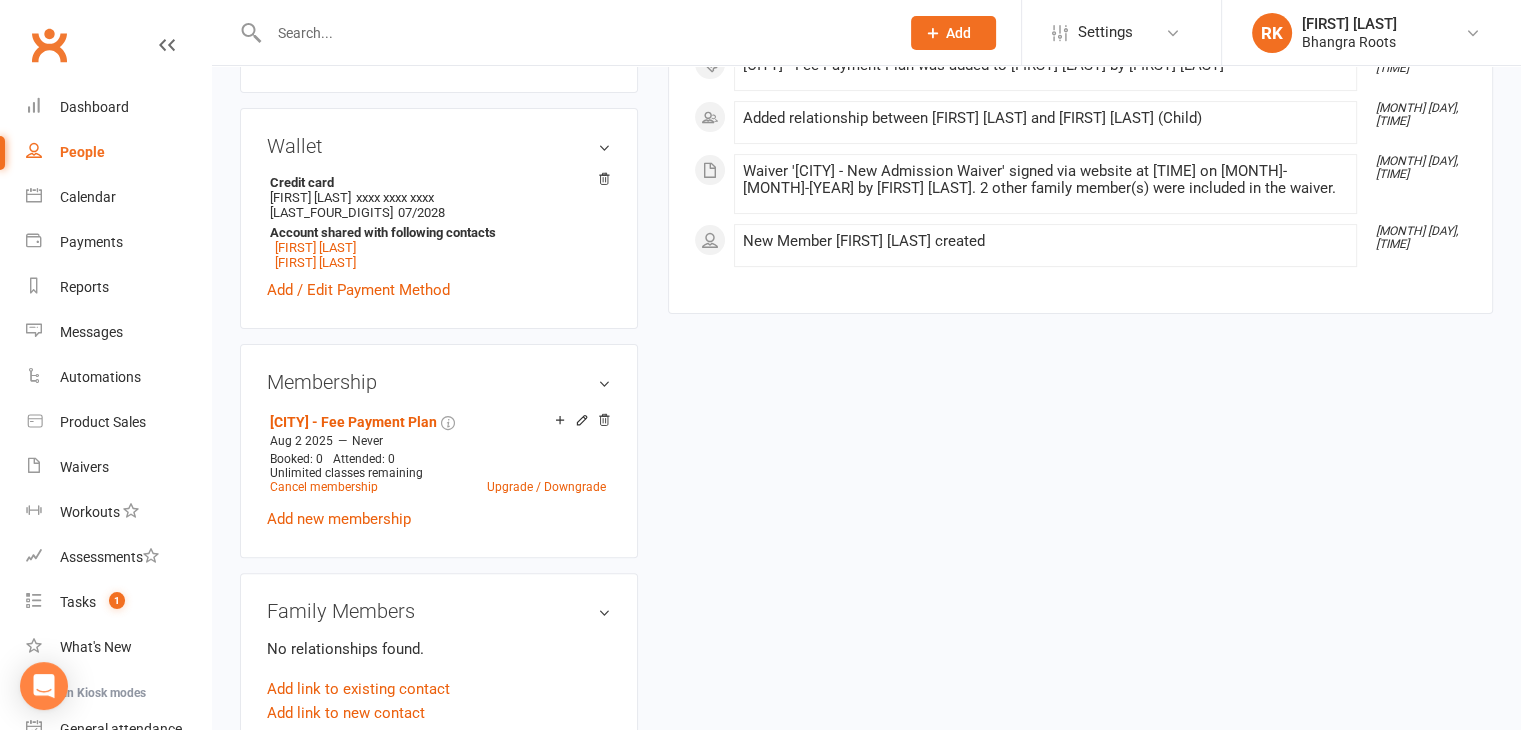 scroll, scrollTop: 584, scrollLeft: 0, axis: vertical 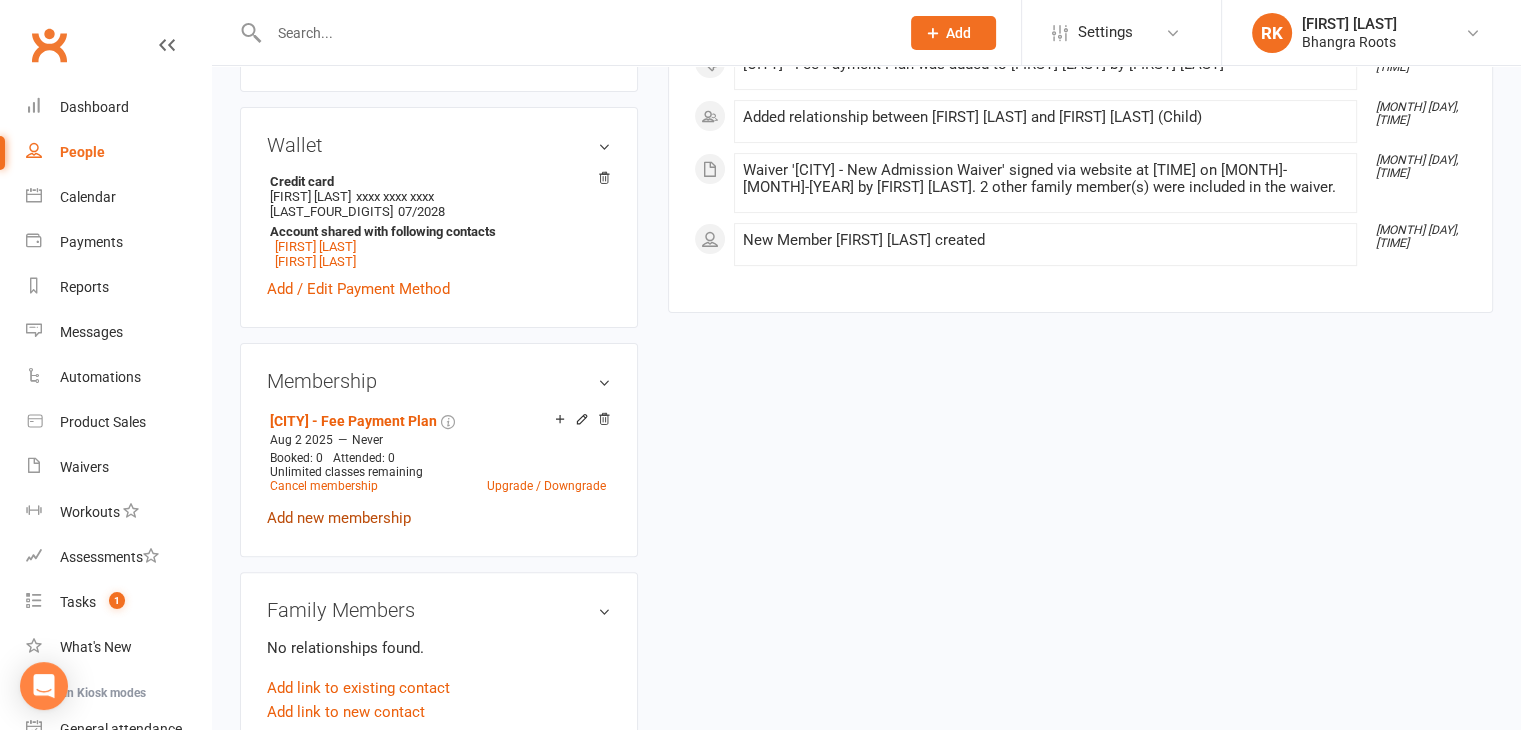 click on "Add new membership" at bounding box center [339, 518] 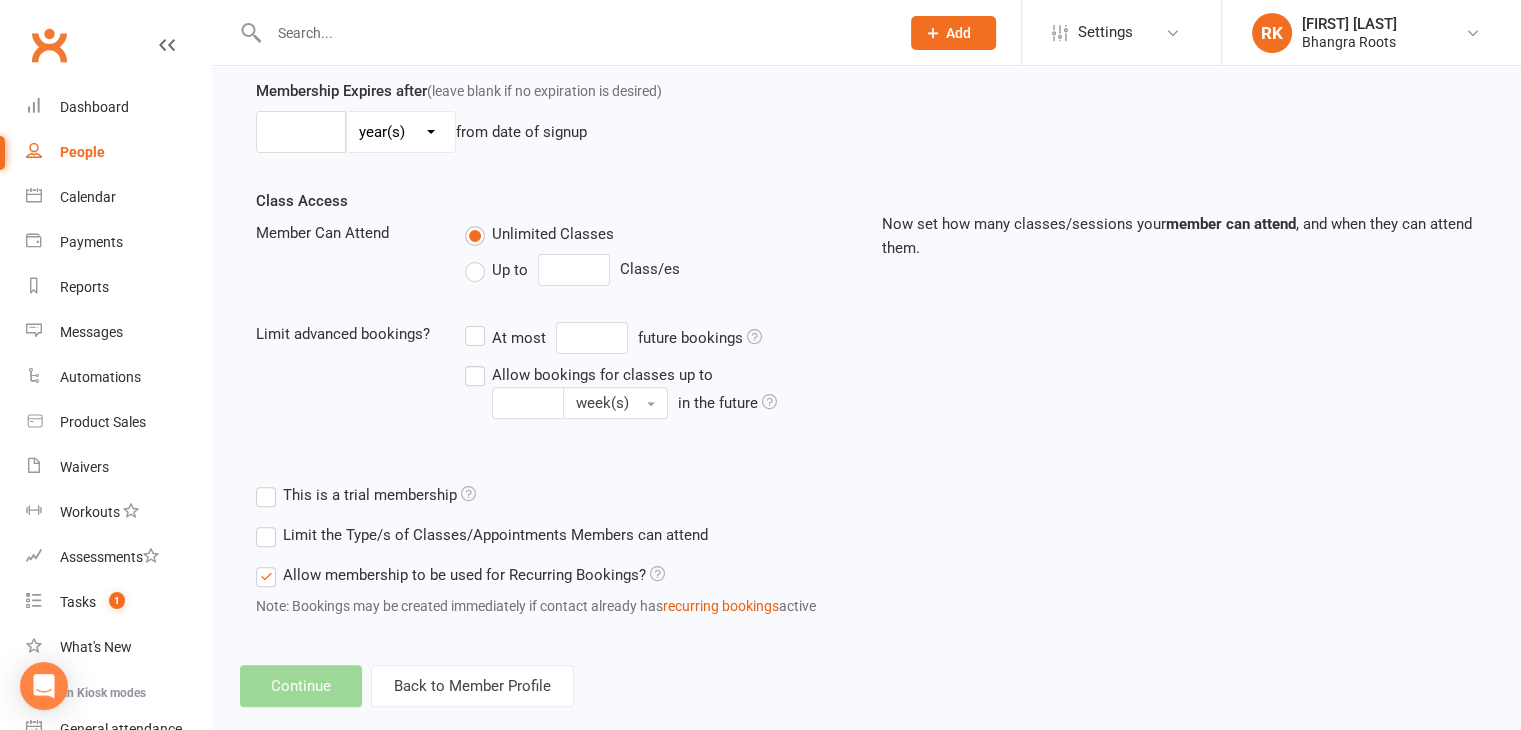 scroll, scrollTop: 0, scrollLeft: 0, axis: both 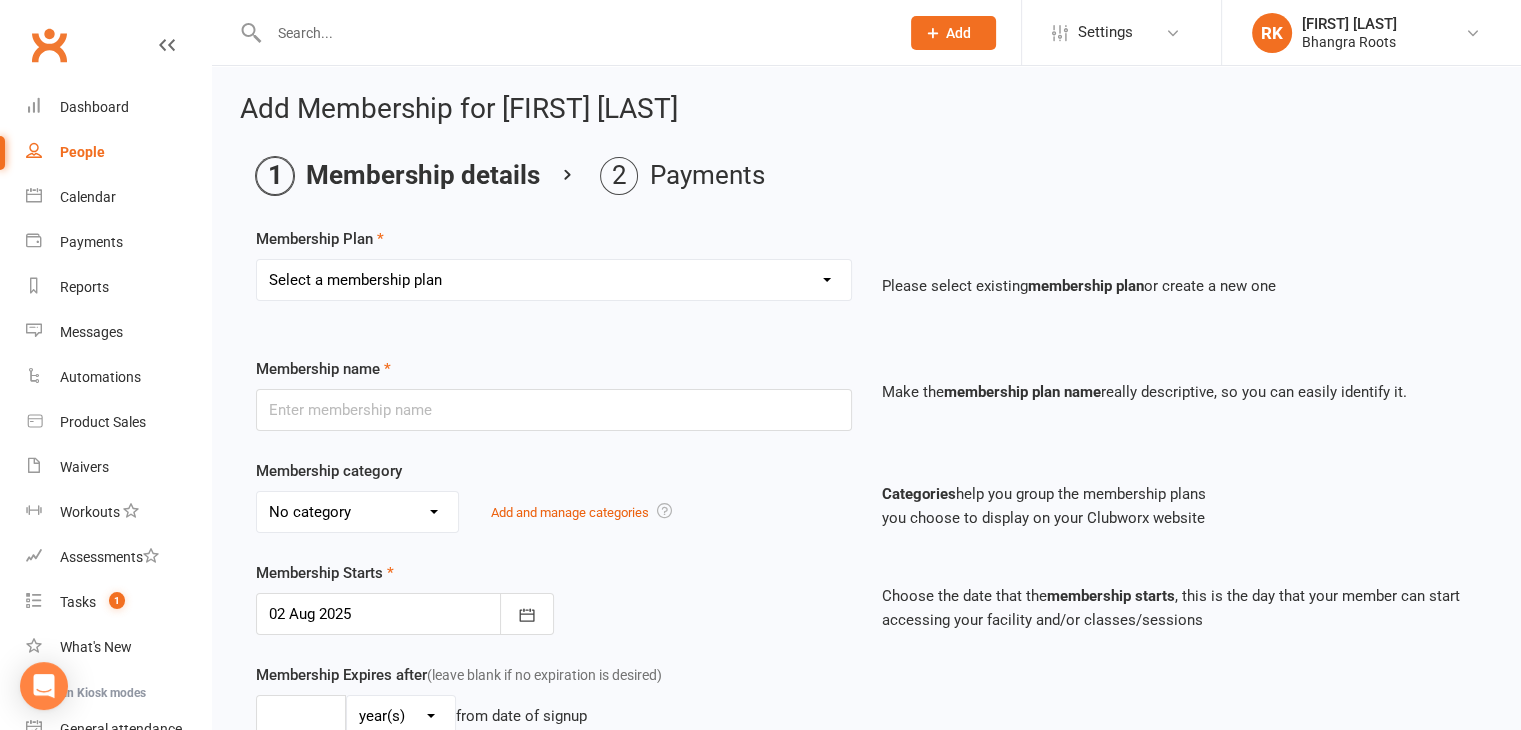 click on "Select a membership plan Create new Membership Plan [CITY] - Fee Payment Plan Fee Payment Plan - Discounted Fee Payment Plan - Term 4 New admission Form [CITY] - Fee Payment Plan Registration fee Term 3 Fee Term 3 & 4 - 2024 Cash payment Accounts Term 4 - 2024 Annual Registration Fee Do NOT Use Cash payment plan Term 4 - Discounted Cash payment Accounts Term 1 - 2025 Cash payment Accounts Term 2 - 2025 Cash payment Accounts Term 3 - 2025 Cash payment Accounts Term 4 - 2025 [CITY] - Fee Payment Plan - Wednesday Term 1 - 2025 payment [CITY] - Fee Payment Plan [CITY] - Fee Payment Plan - Wednesday [CITY] - Fee Payment Plan - Thursday [CITY] - Fee Payment Plan - Thursday GEELONG - Fee Payment Plan" at bounding box center (554, 280) 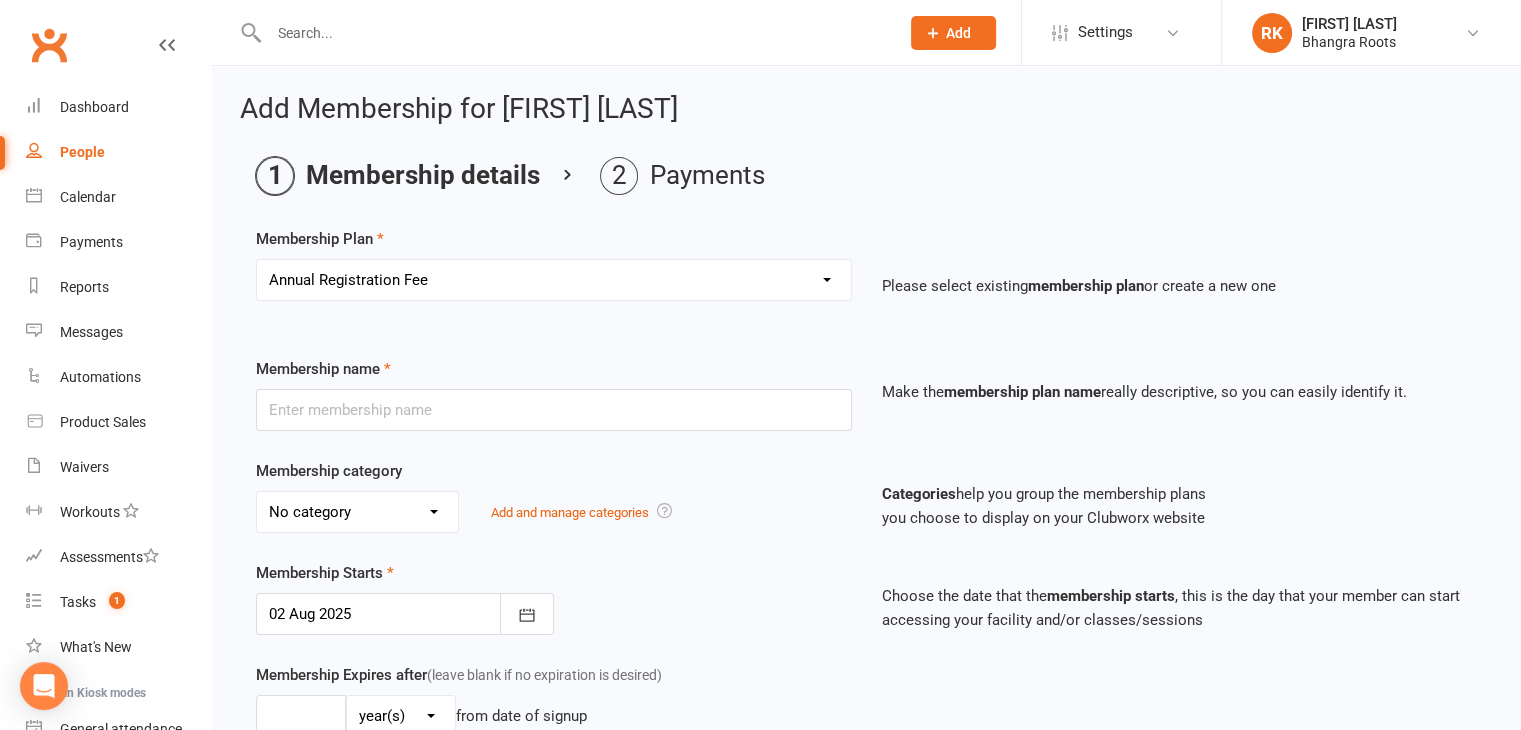 click on "Select a membership plan Create new Membership Plan [CITY] - Fee Payment Plan Fee Payment Plan - Discounted Fee Payment Plan - Term 4 New admission Form [CITY] - Fee Payment Plan Registration fee Term 3 Fee Term 3 & 4 - 2024 Cash payment Accounts Term 4 - 2024 Annual Registration Fee Do NOT Use Cash payment plan Term 4 - Discounted Cash payment Accounts Term 1 - 2025 Cash payment Accounts Term 2 - 2025 Cash payment Accounts Term 3 - 2025 Cash payment Accounts Term 4 - 2025 [CITY] - Fee Payment Plan - Wednesday Term 1 - 2025 payment [CITY] - Fee Payment Plan [CITY] - Fee Payment Plan - Wednesday [CITY] - Fee Payment Plan - Thursday [CITY] - Fee Payment Plan - Thursday GEELONG - Fee Payment Plan" at bounding box center (554, 280) 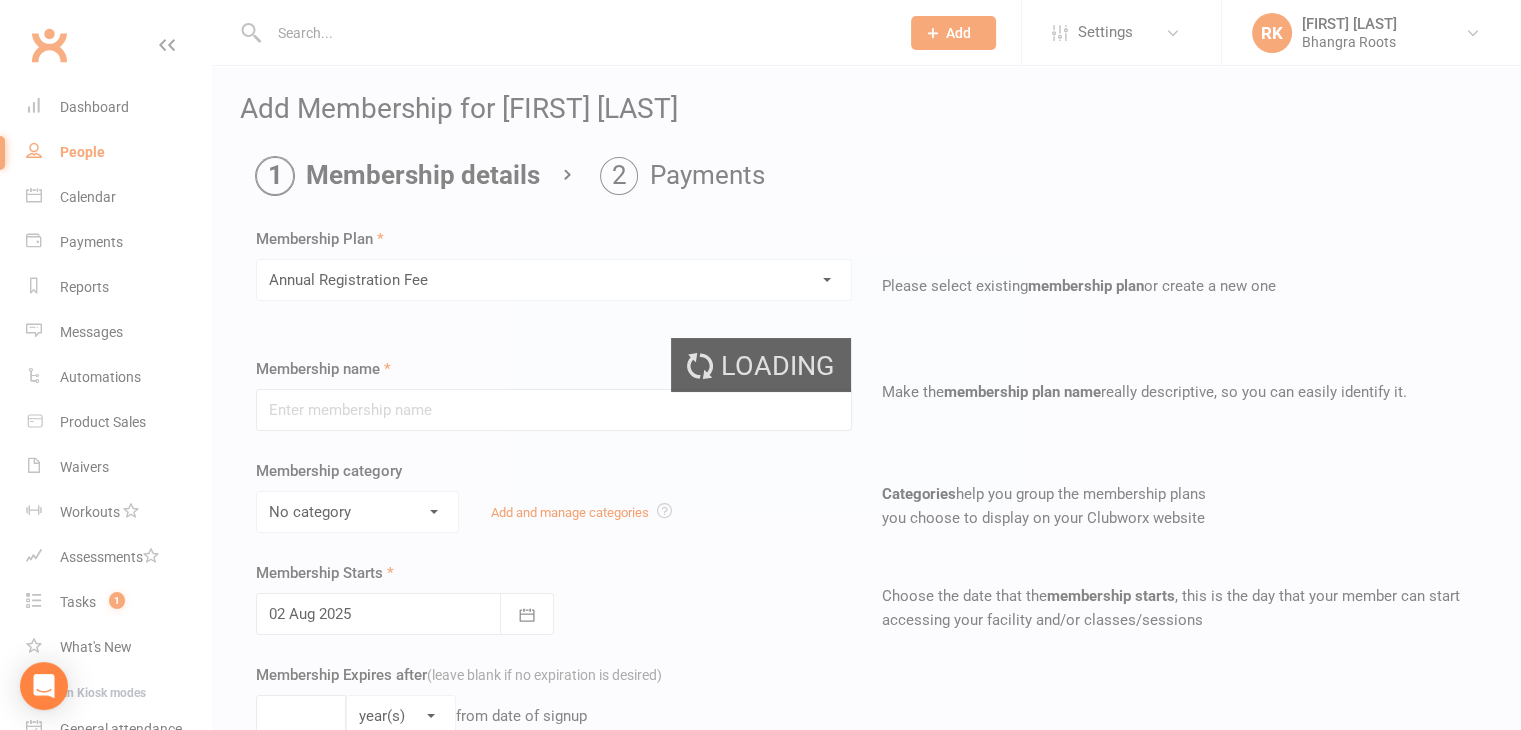 type on "Annual Registration Fee" 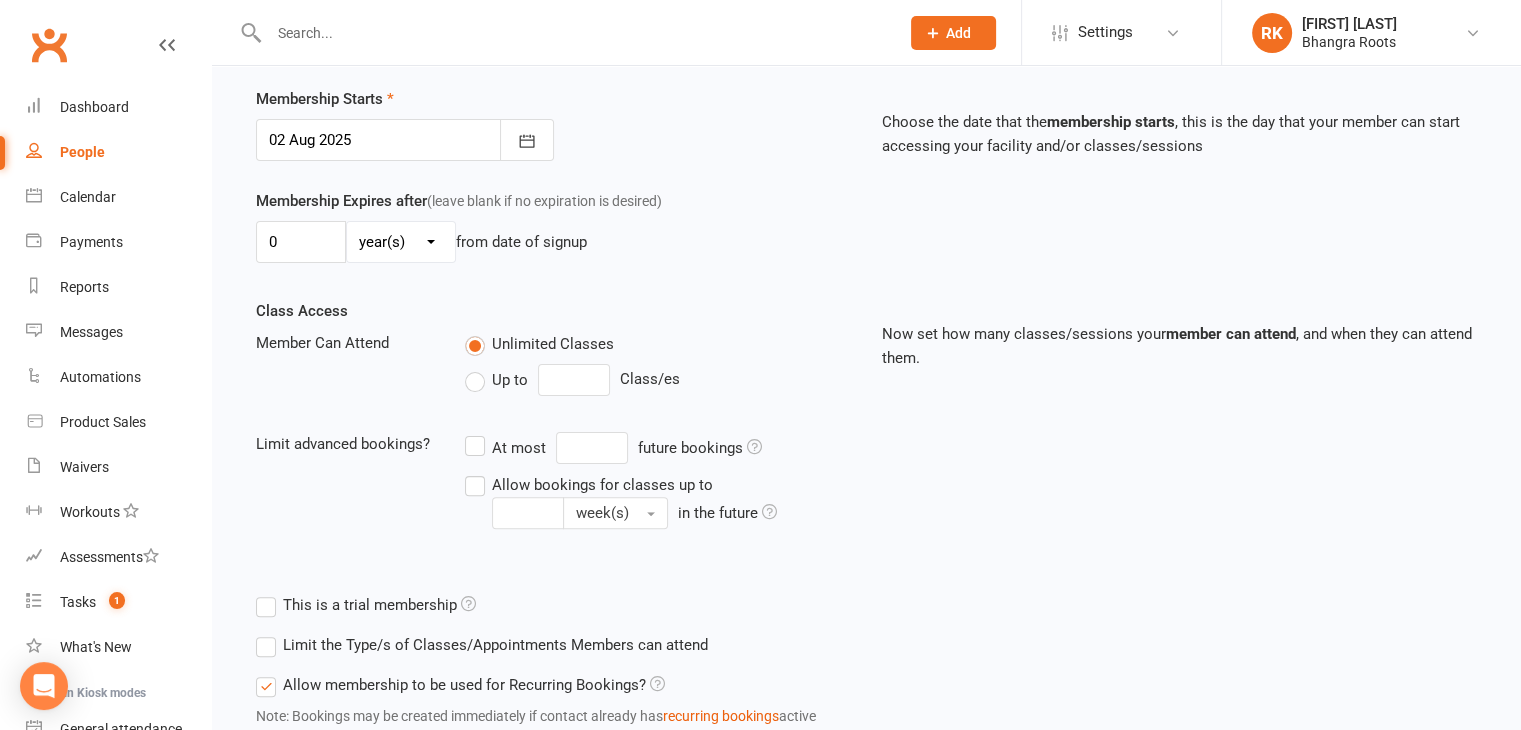 scroll, scrollTop: 615, scrollLeft: 0, axis: vertical 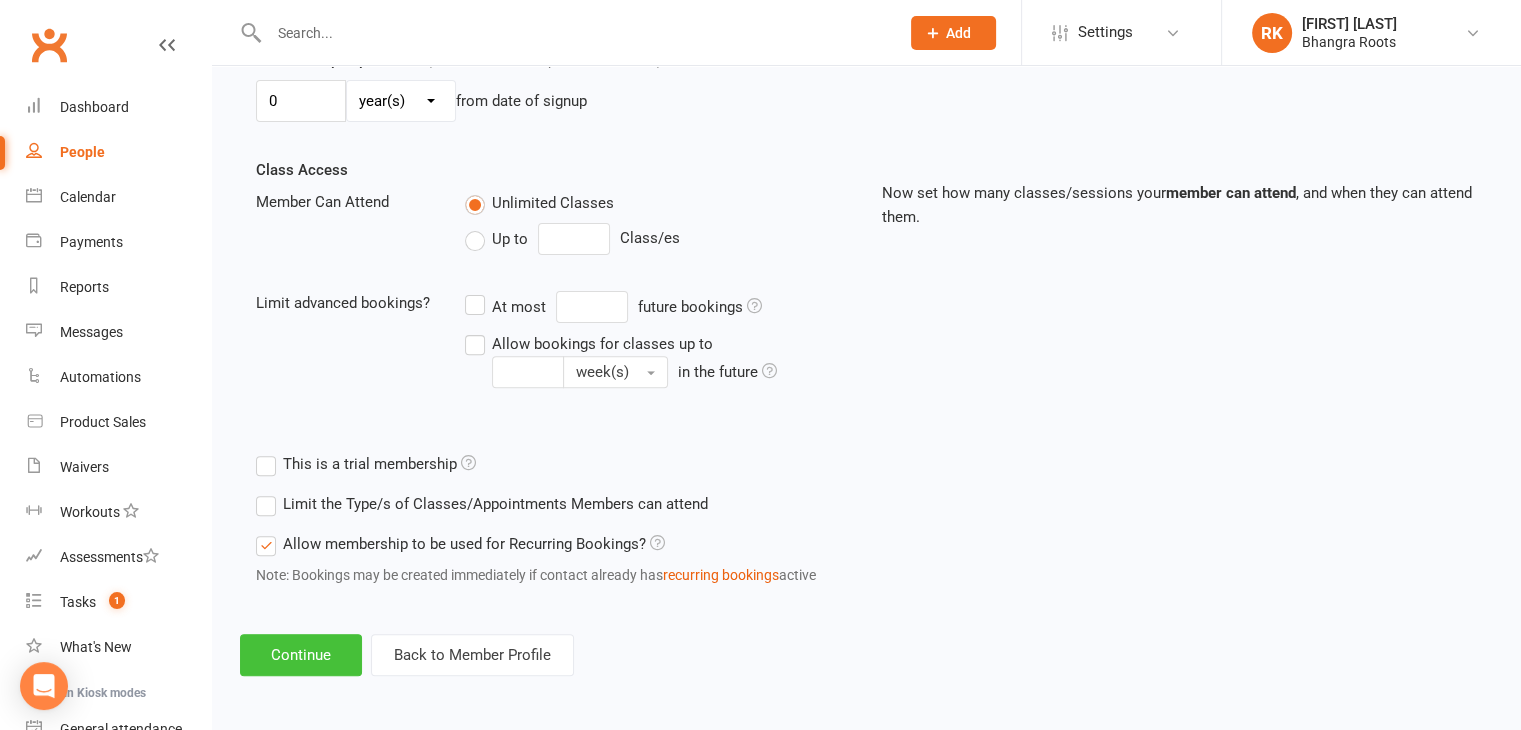 click on "Continue" at bounding box center [301, 655] 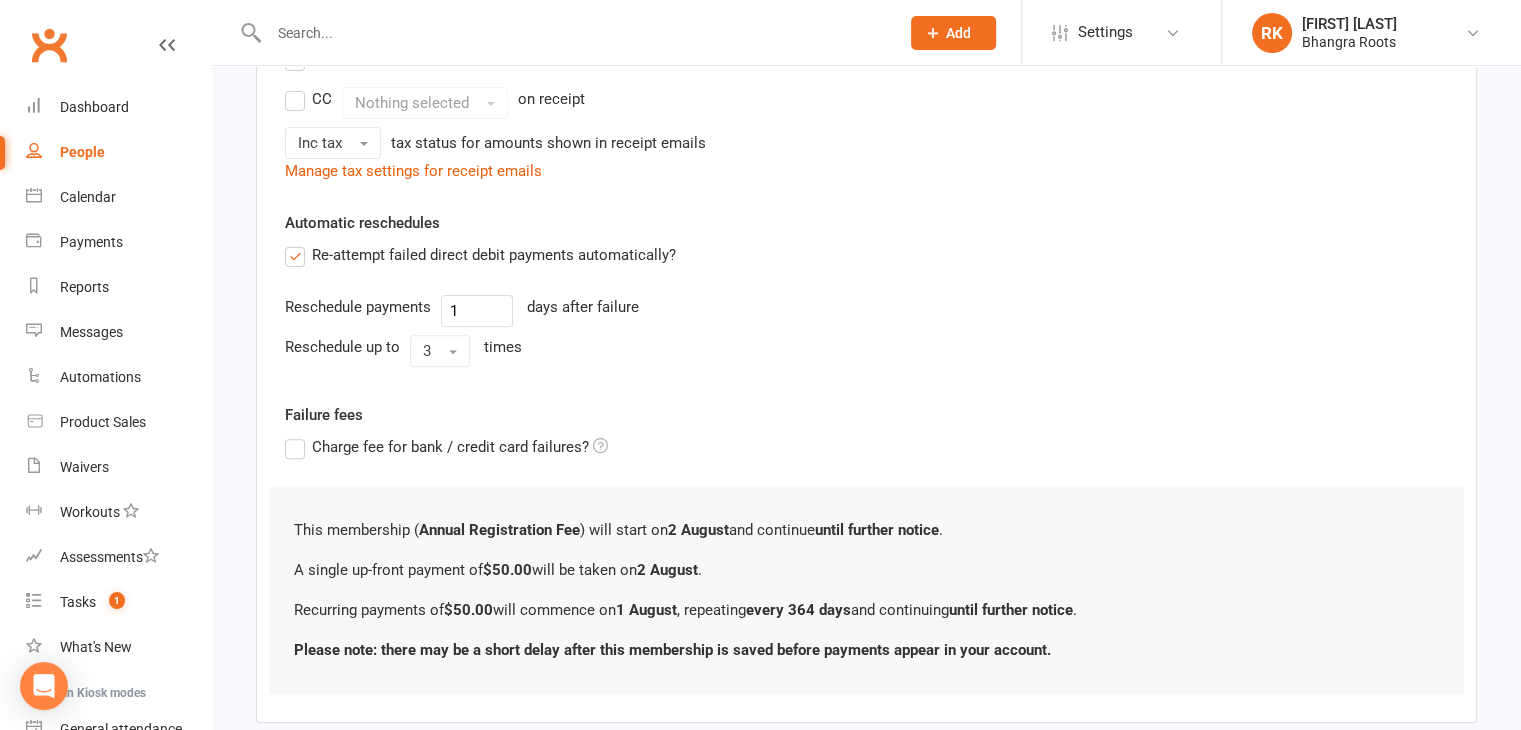 scroll, scrollTop: 760, scrollLeft: 0, axis: vertical 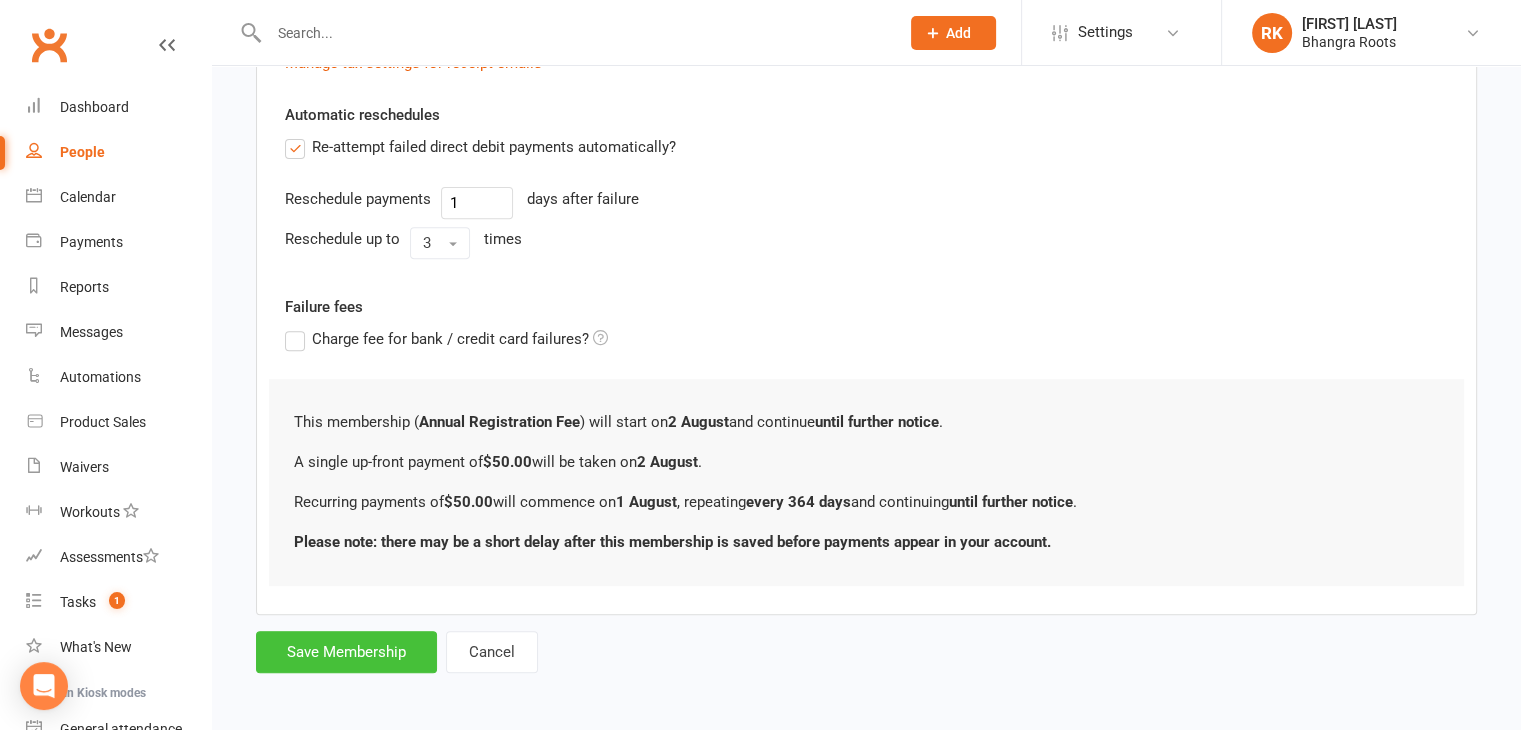 click on "Save Membership" at bounding box center (346, 652) 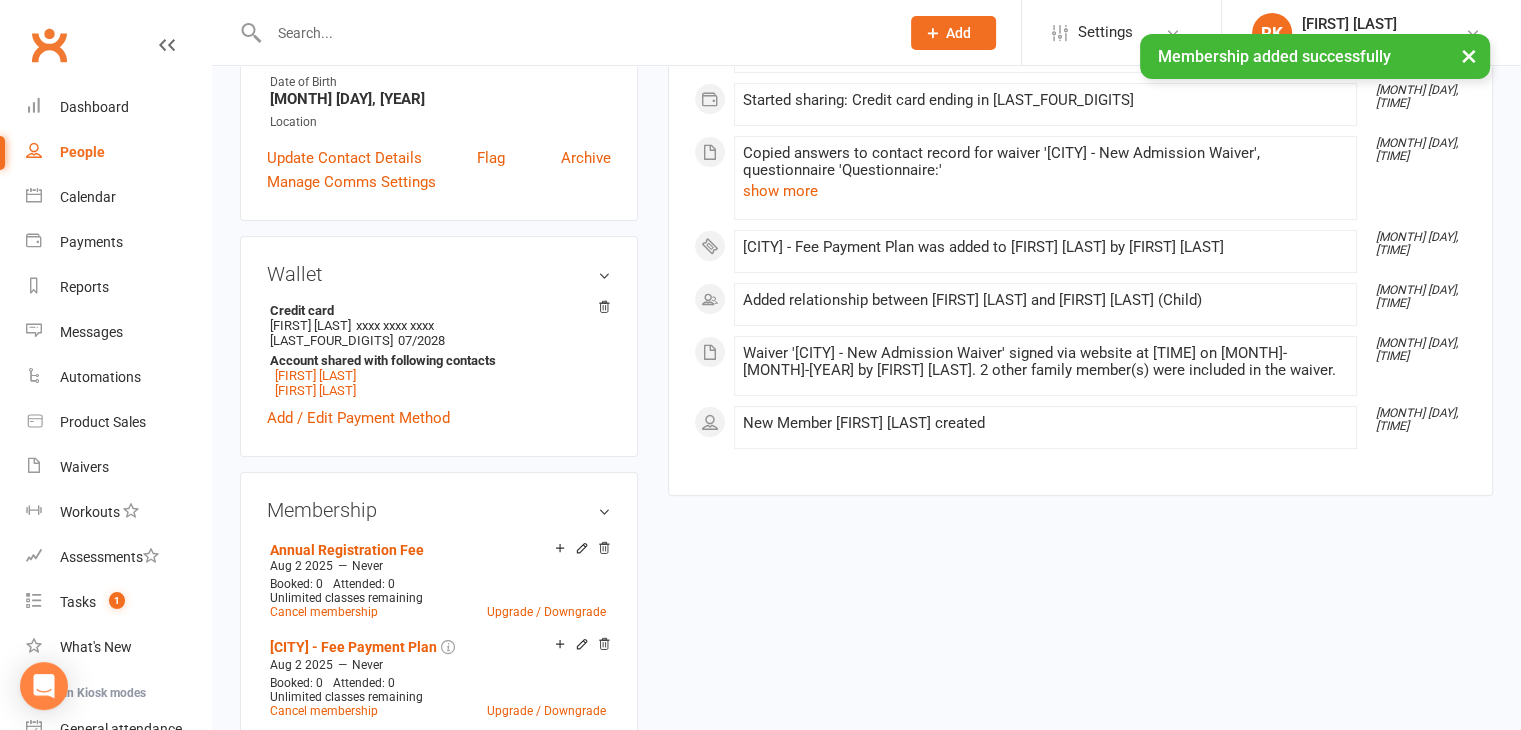 scroll, scrollTop: 603, scrollLeft: 0, axis: vertical 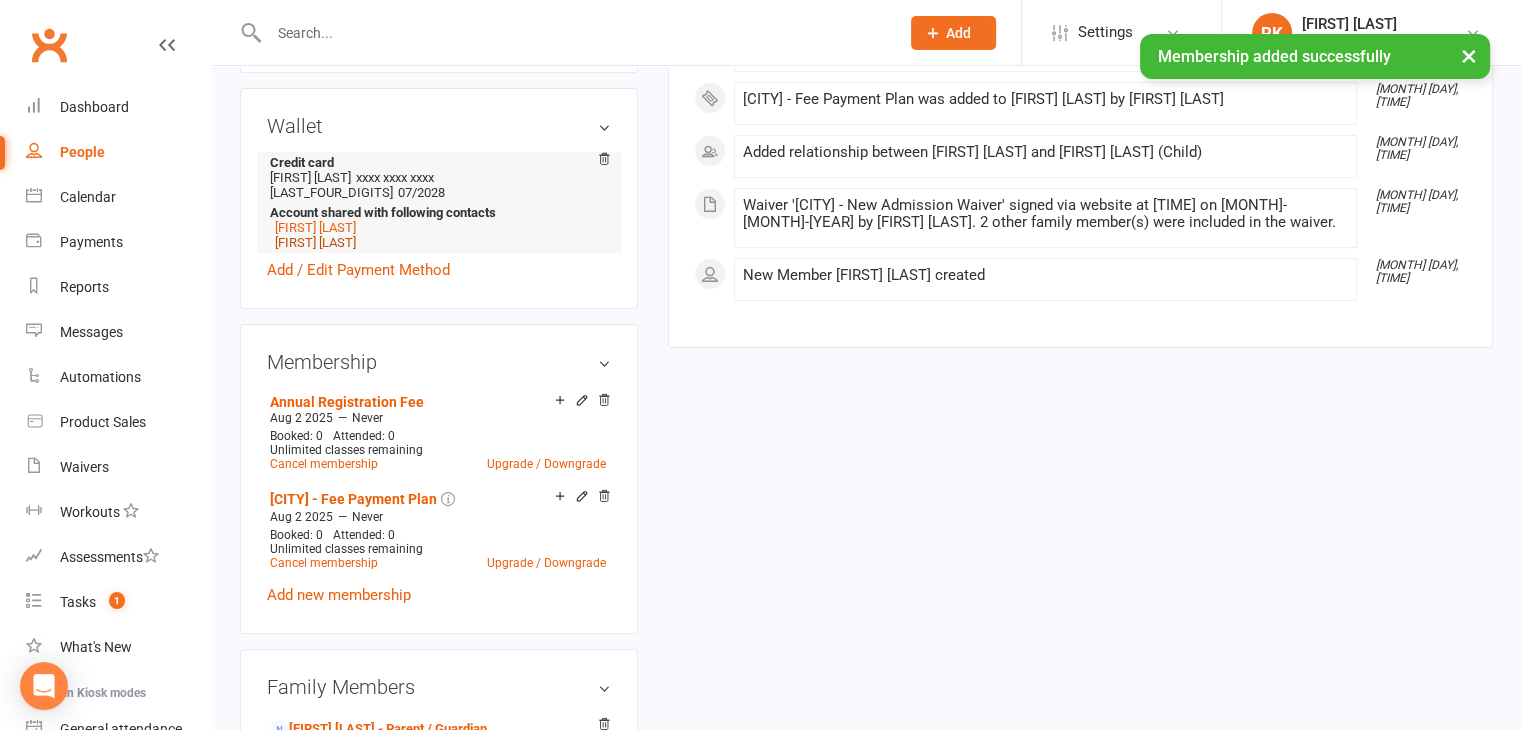 click on "[FIRST] [LAST]" at bounding box center [315, 242] 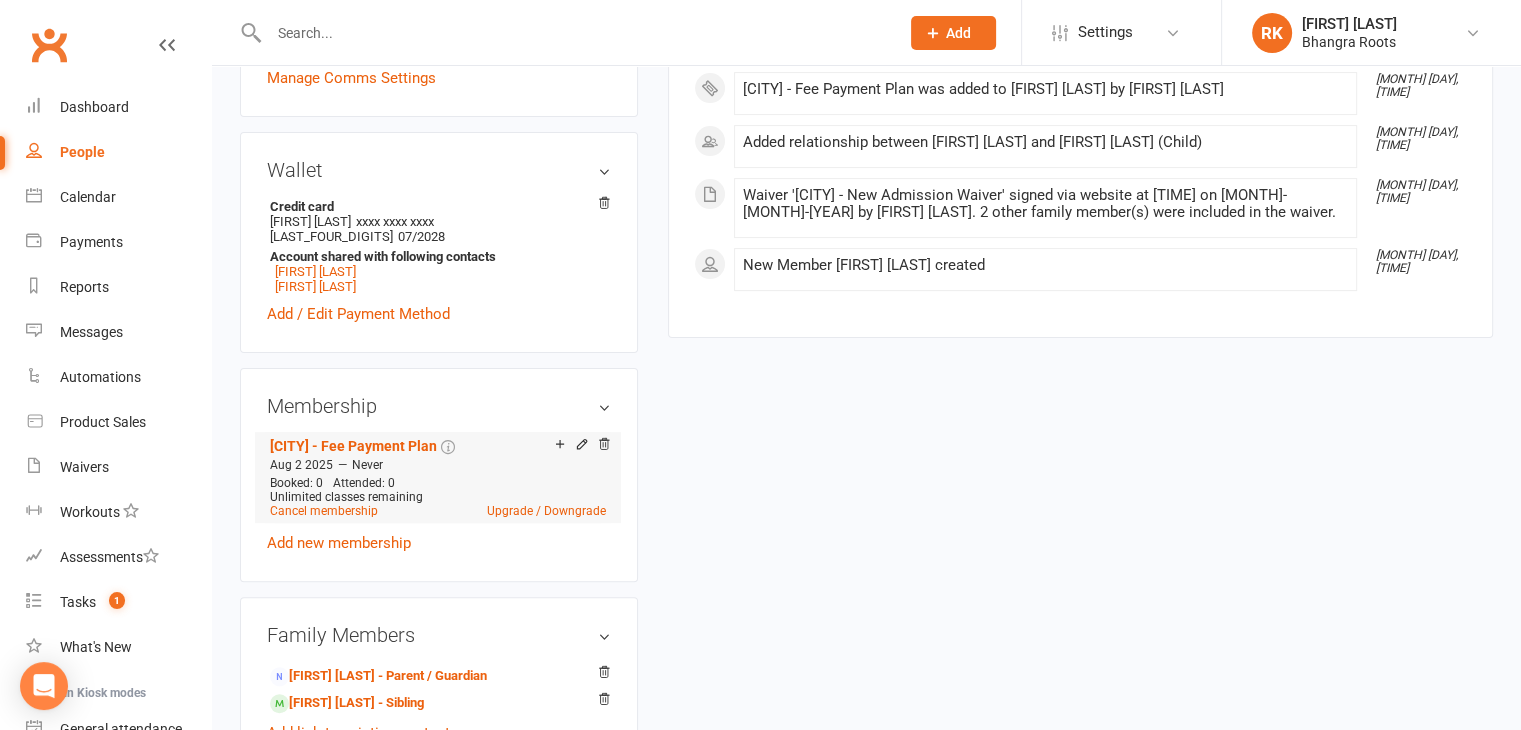scroll, scrollTop: 560, scrollLeft: 0, axis: vertical 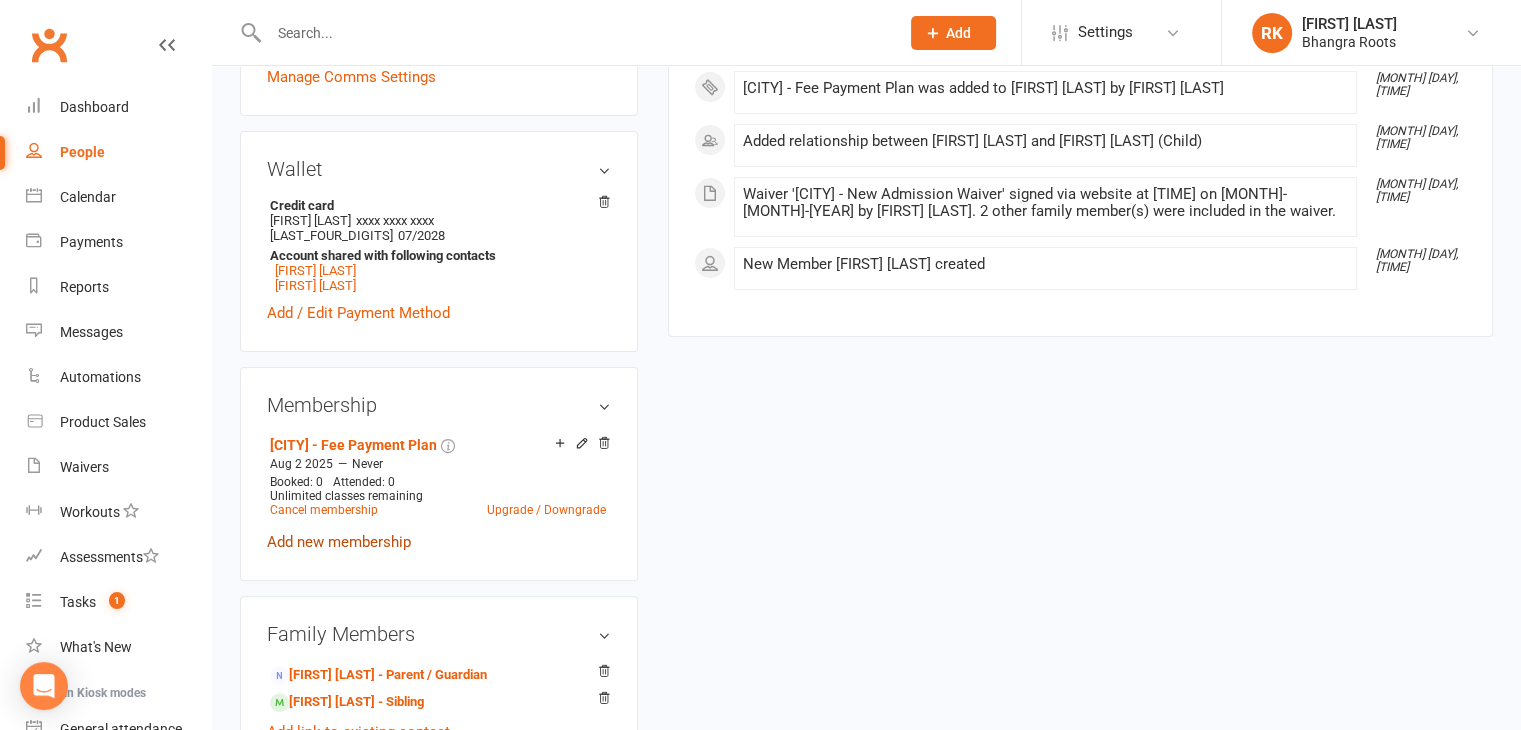 click on "Add new membership" at bounding box center [339, 542] 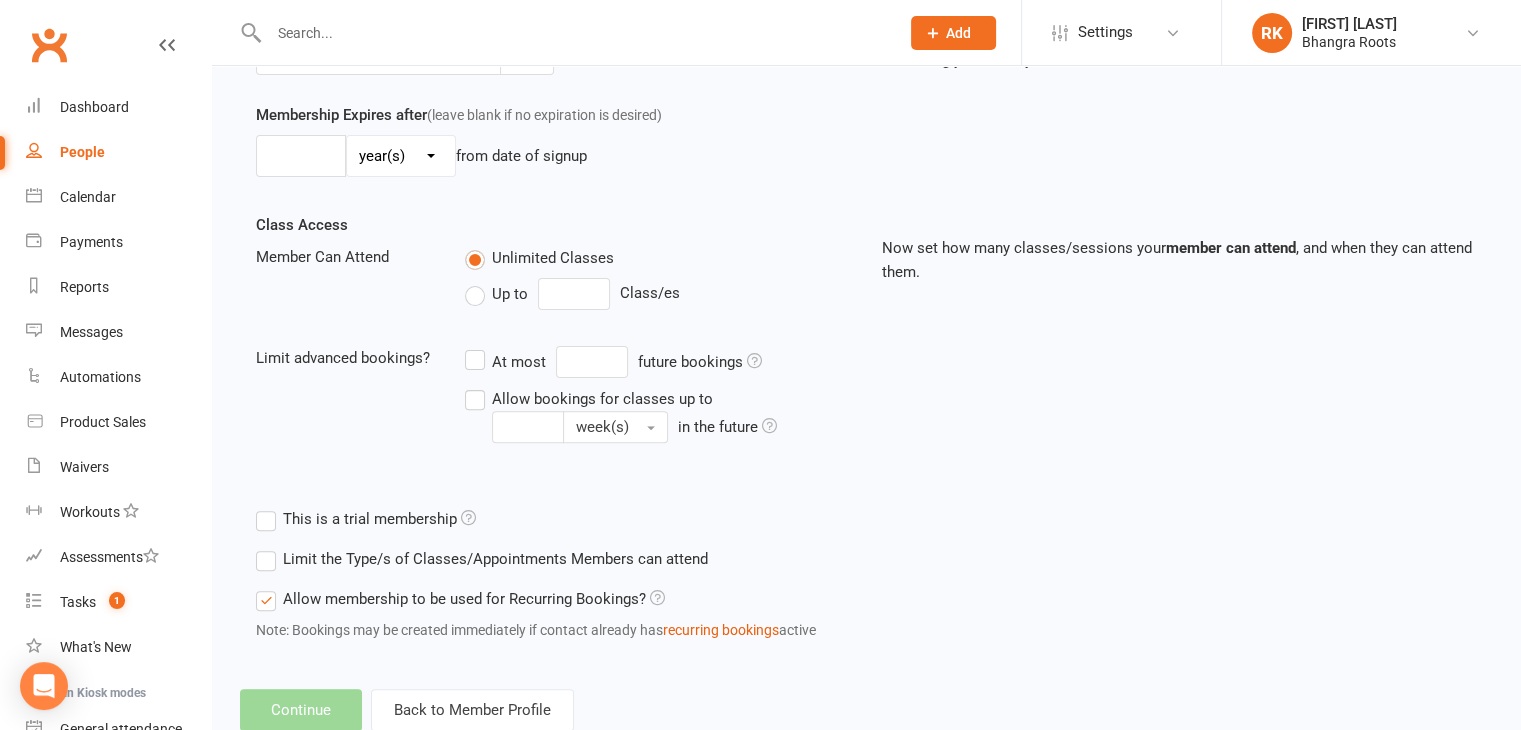 scroll, scrollTop: 0, scrollLeft: 0, axis: both 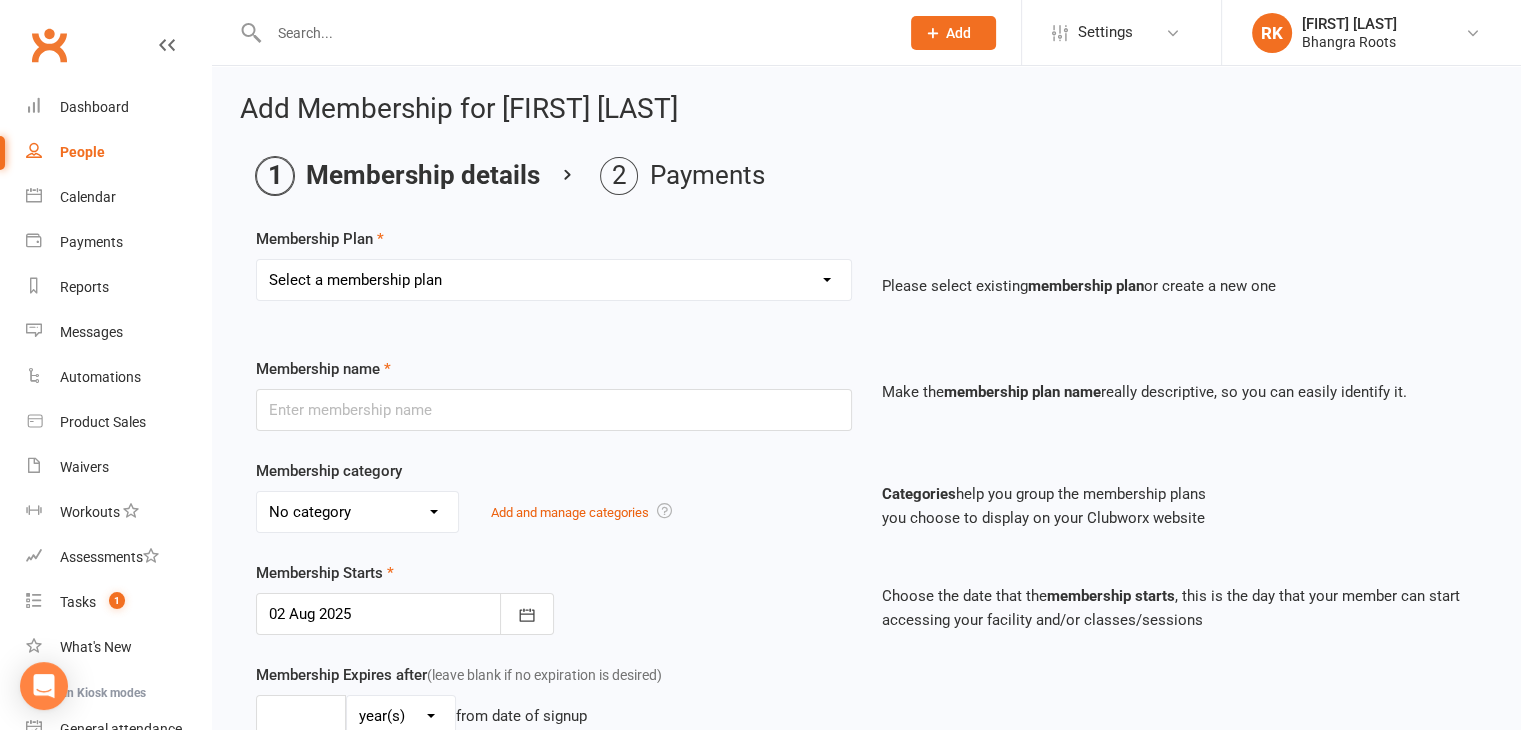 click on "Select a membership plan Create new Membership Plan [CITY] - Fee Payment Plan Fee Payment Plan - Discounted Fee Payment Plan - Term 4 New admission Form [CITY] - Fee Payment Plan Registration fee Term 3 Fee Term 3 & 4 - 2024 Cash payment Accounts Term 4 - 2024 Annual Registration Fee Do NOT Use Cash payment plan Term 4 - Discounted Cash payment Accounts Term 1 - 2025 Cash payment Accounts Term 2 - 2025 Cash payment Accounts Term 3 - 2025 Cash payment Accounts Term 4 - 2025 [CITY] - Fee Payment Plan - Wednesday Term 1 - 2025 payment [CITY] - Fee Payment Plan [CITY] - Fee Payment Plan - Wednesday [CITY] - Fee Payment Plan - Thursday [CITY] - Fee Payment Plan - Thursday GEELONG - Fee Payment Plan" at bounding box center [554, 280] 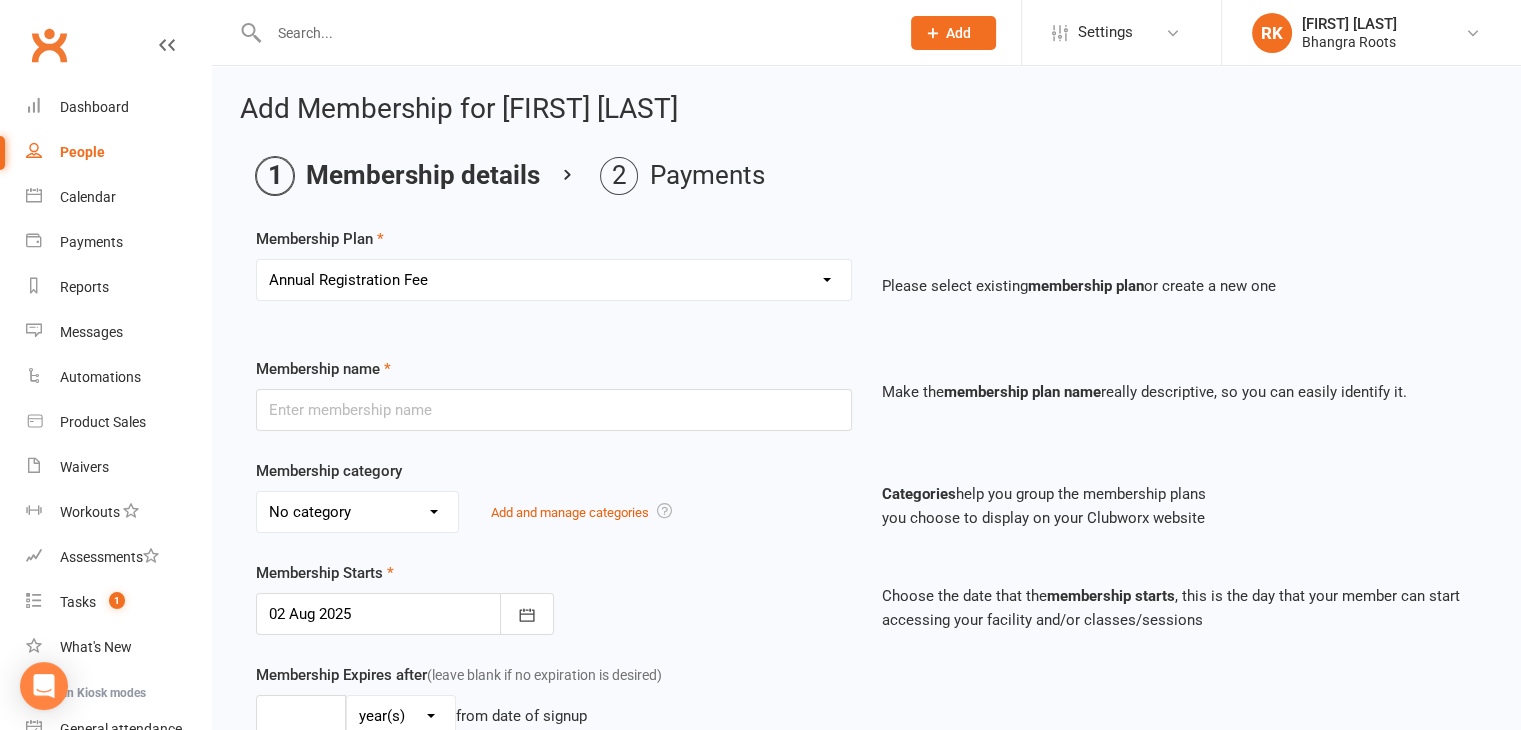 click on "Select a membership plan Create new Membership Plan [CITY] - Fee Payment Plan Fee Payment Plan - Discounted Fee Payment Plan - Term 4 New admission Form [CITY] - Fee Payment Plan Registration fee Term 3 Fee Term 3 & 4 - 2024 Cash payment Accounts Term 4 - 2024 Annual Registration Fee Do NOT Use Cash payment plan Term 4 - Discounted Cash payment Accounts Term 1 - 2025 Cash payment Accounts Term 2 - 2025 Cash payment Accounts Term 3 - 2025 Cash payment Accounts Term 4 - 2025 [CITY] - Fee Payment Plan - Wednesday Term 1 - 2025 payment [CITY] - Fee Payment Plan [CITY] - Fee Payment Plan - Wednesday [CITY] - Fee Payment Plan - Thursday [CITY] - Fee Payment Plan - Thursday GEELONG - Fee Payment Plan" at bounding box center (554, 280) 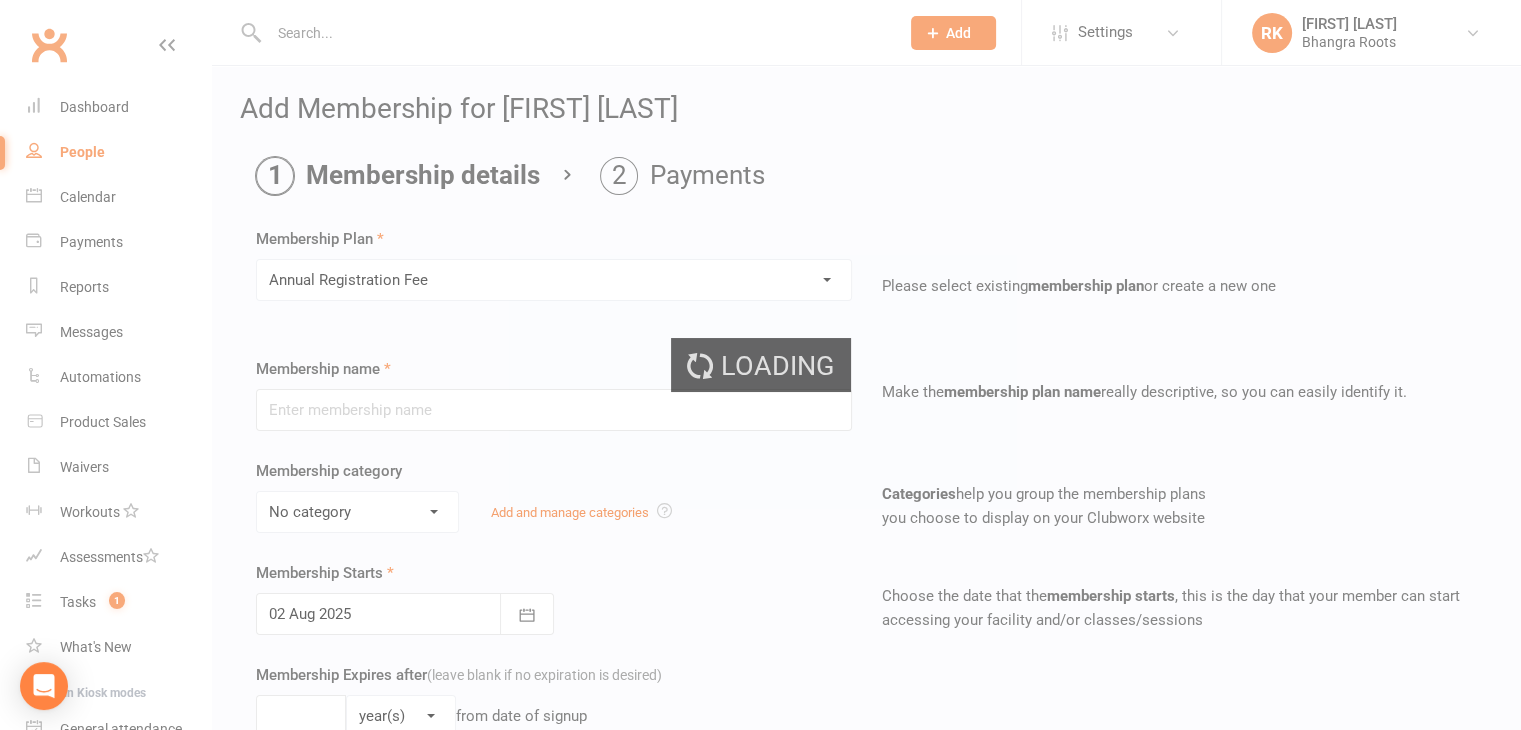 type on "Annual Registration Fee" 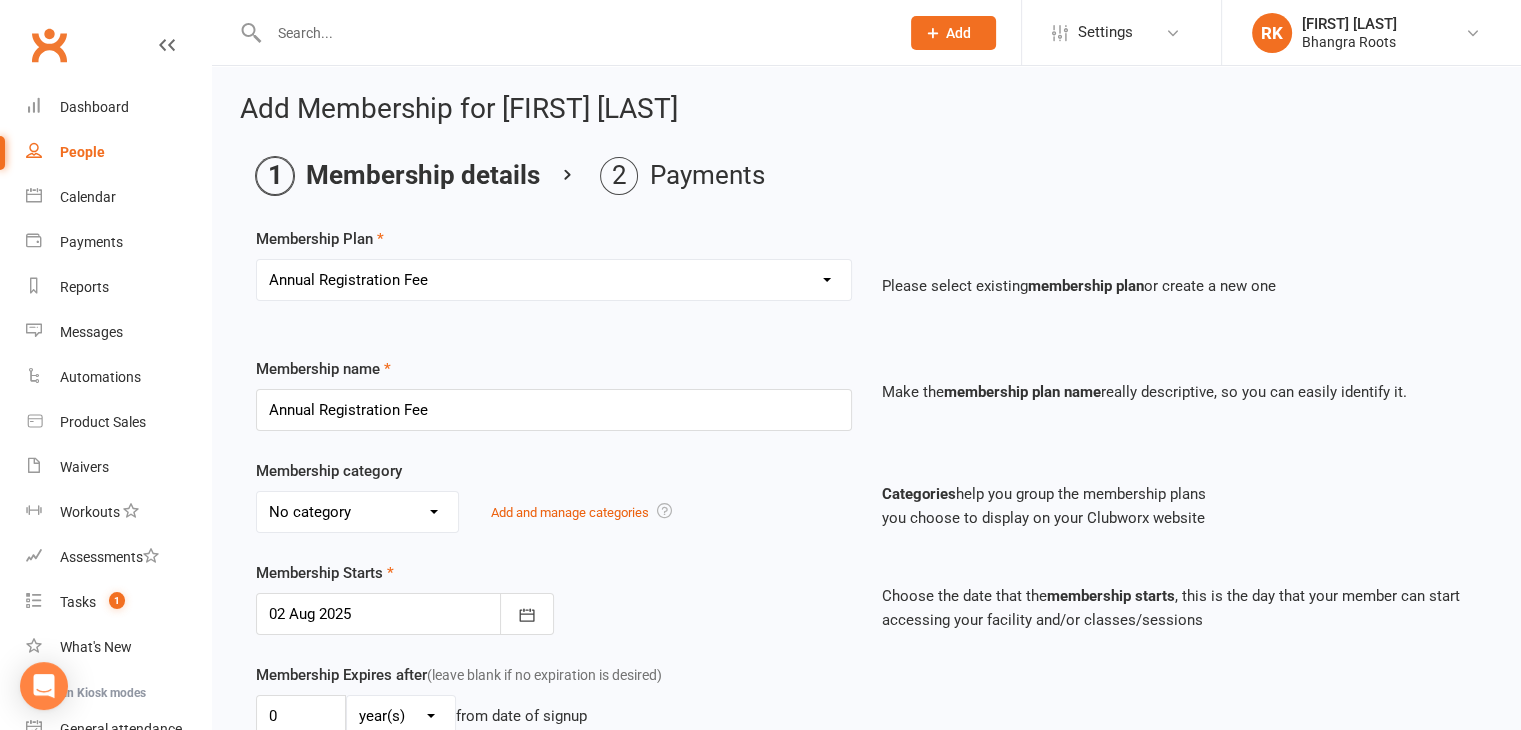 scroll, scrollTop: 615, scrollLeft: 0, axis: vertical 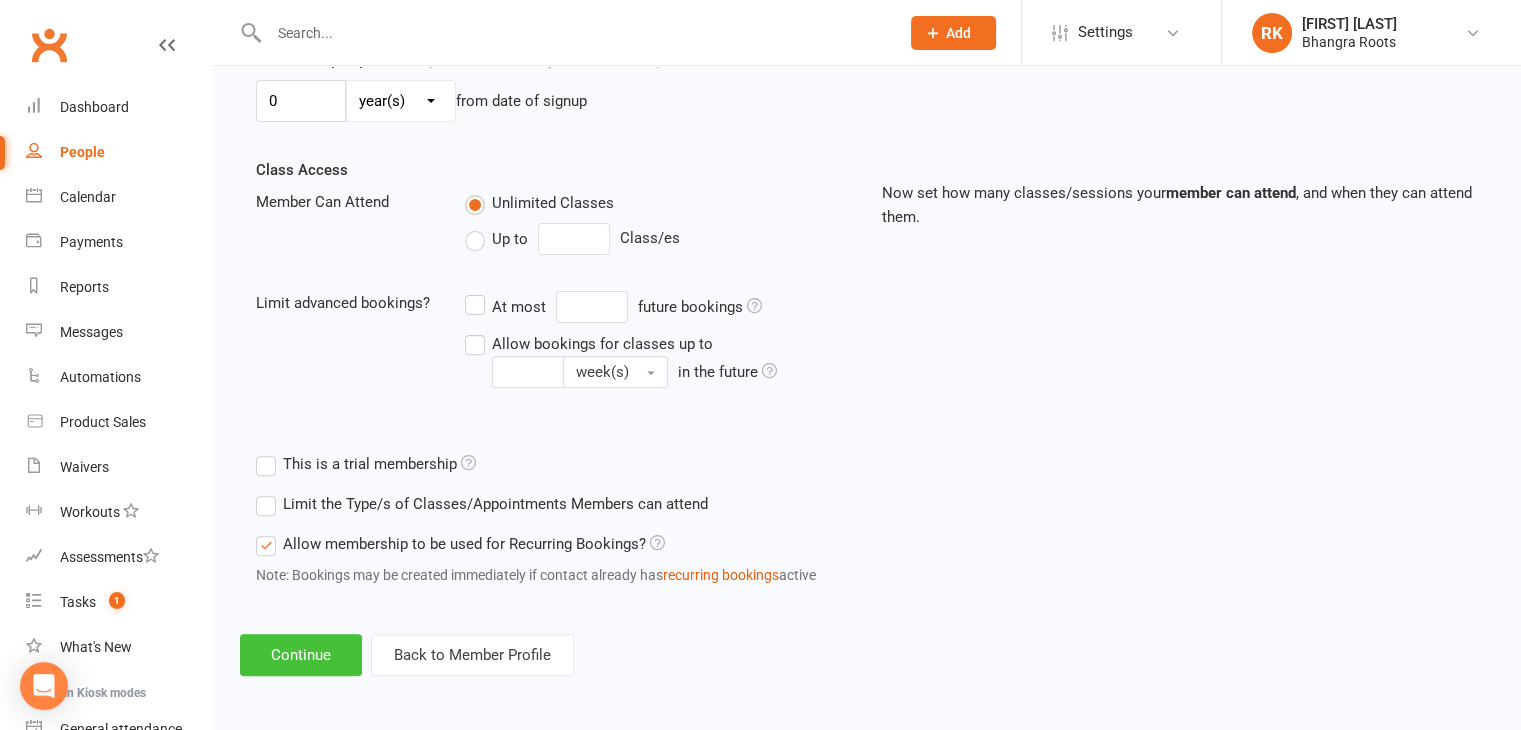 click on "Continue" at bounding box center [301, 655] 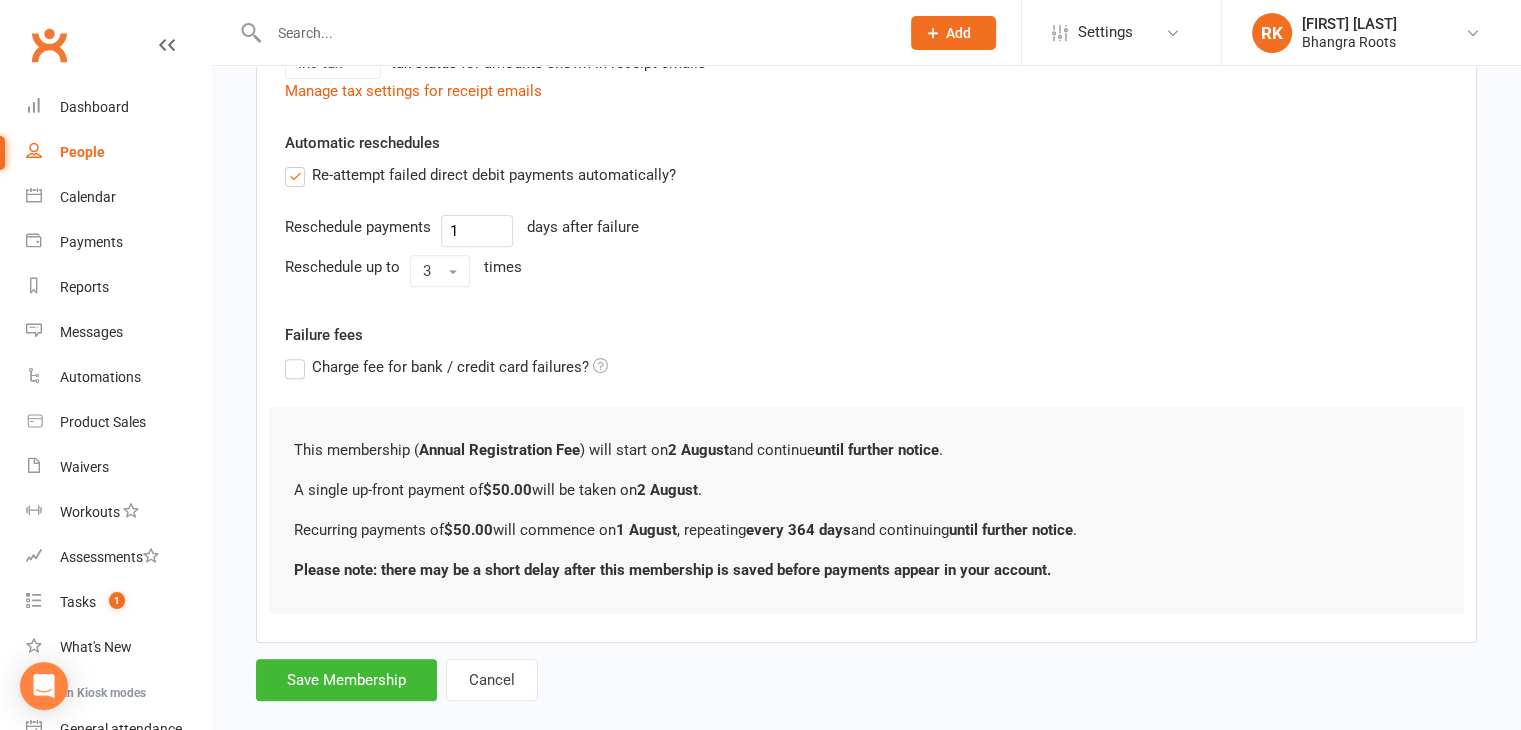 scroll, scrollTop: 760, scrollLeft: 0, axis: vertical 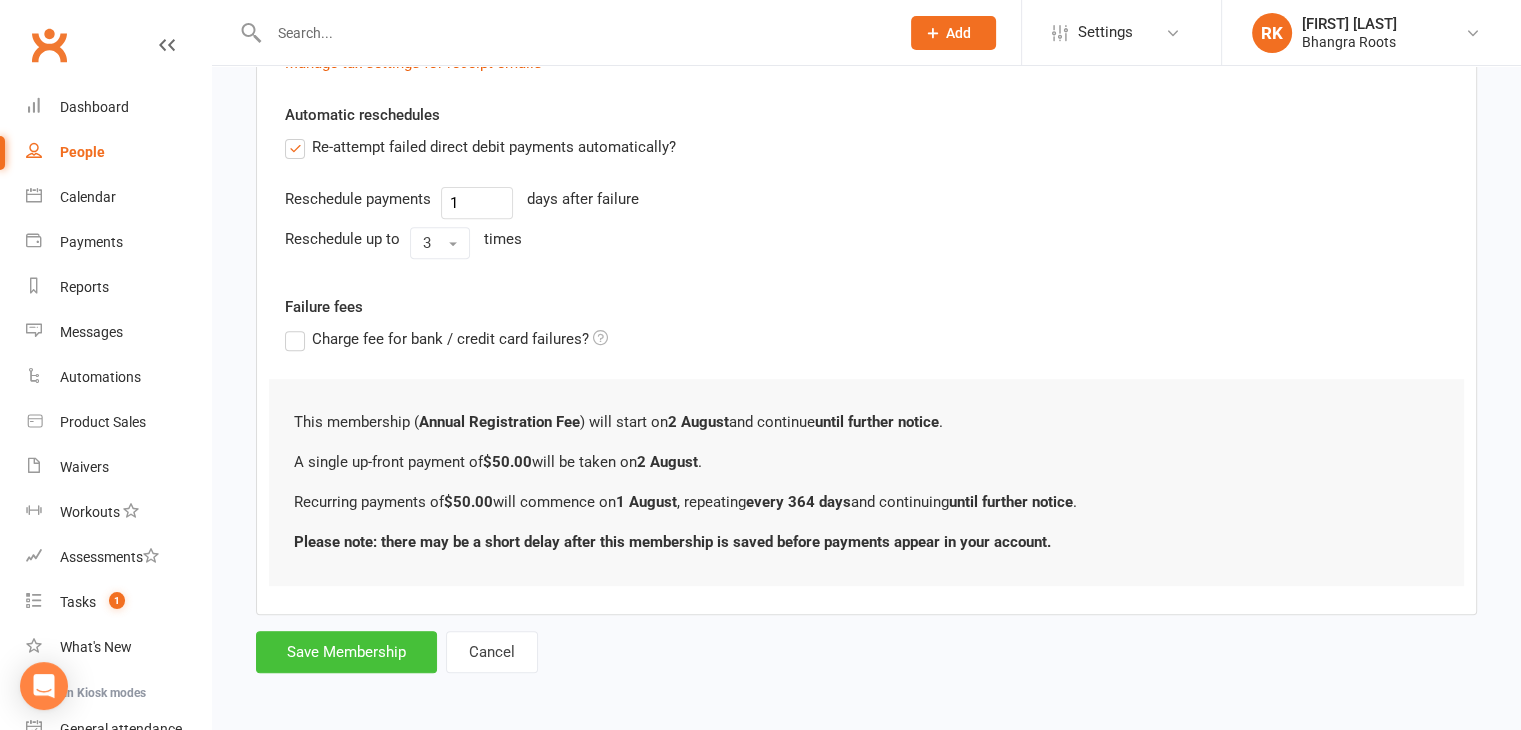 click on "Save Membership" at bounding box center [346, 652] 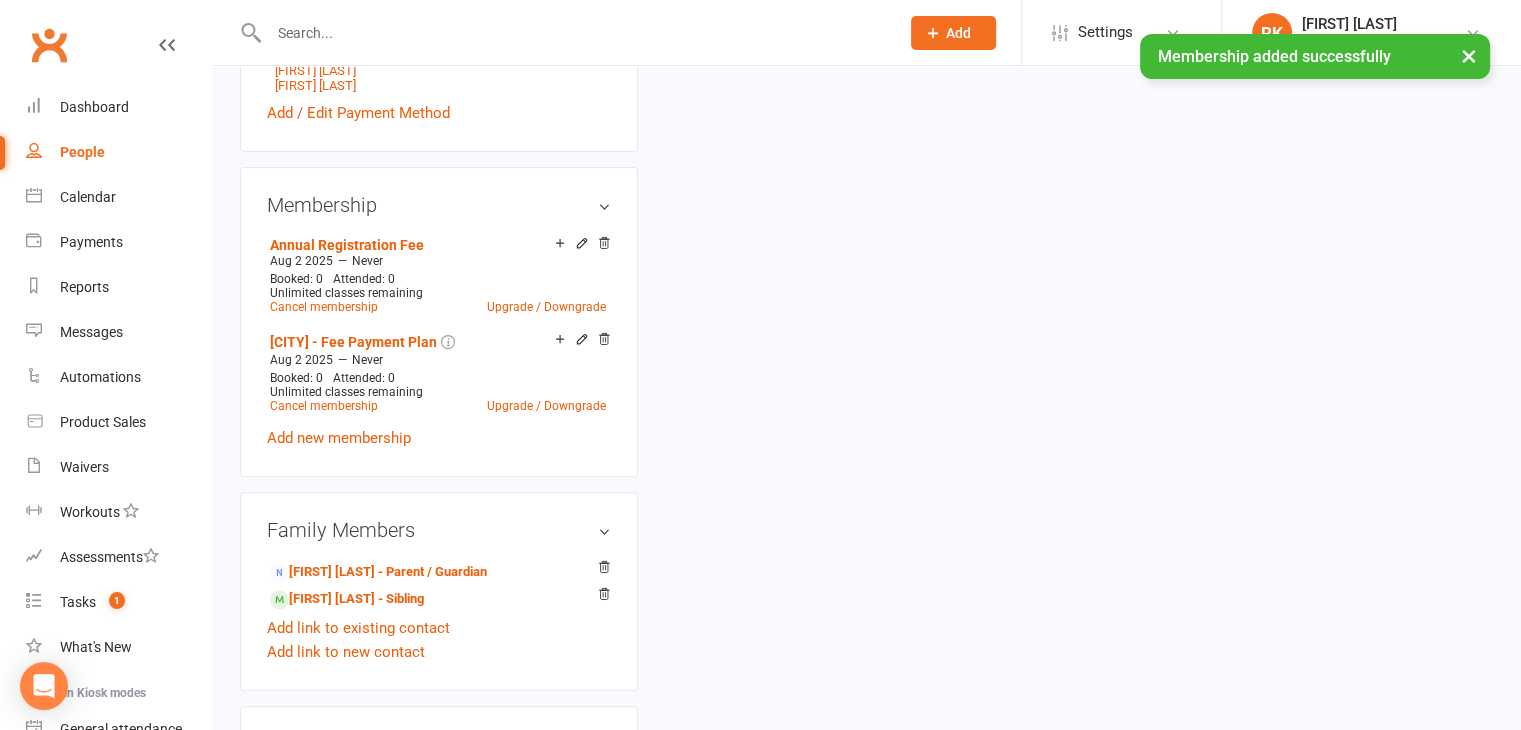 scroll, scrollTop: 0, scrollLeft: 0, axis: both 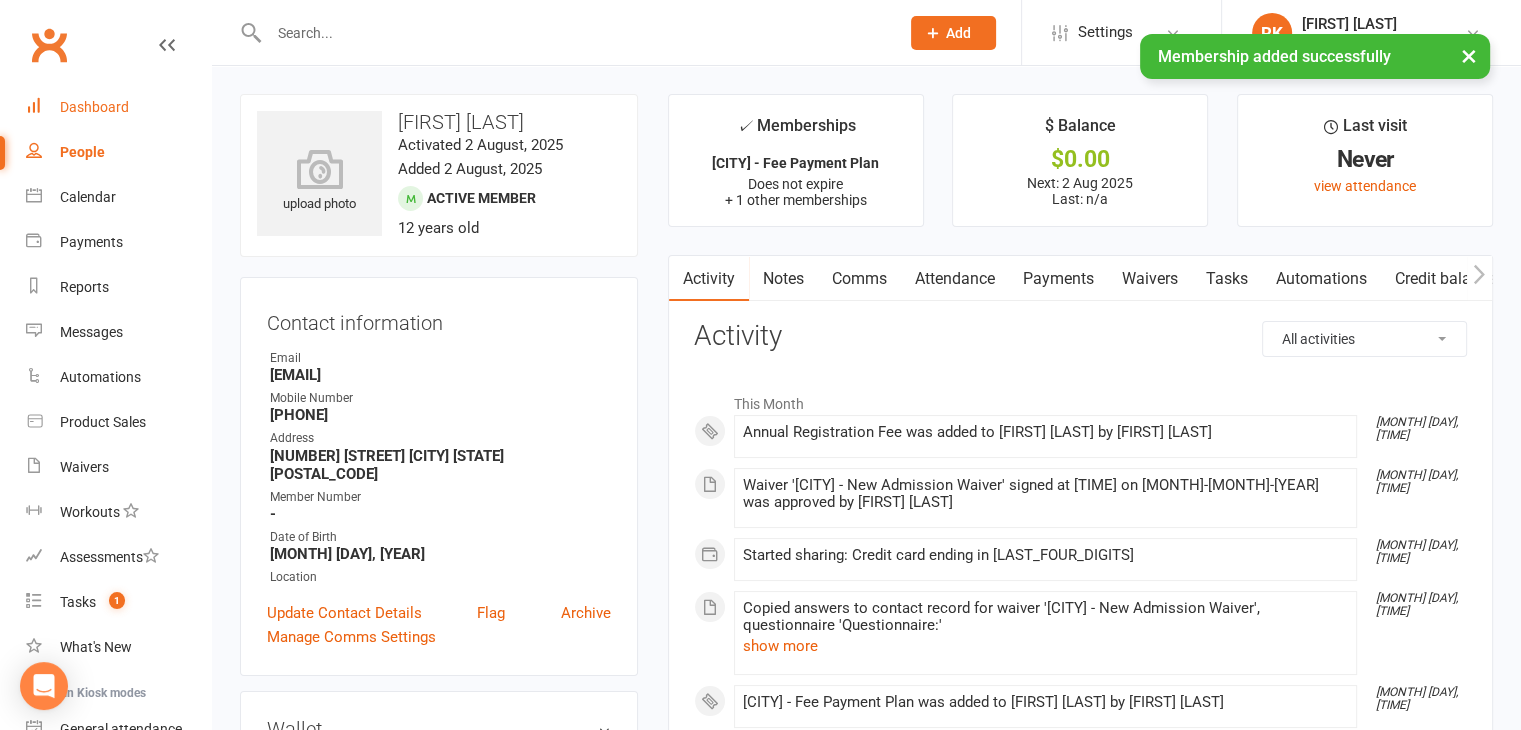 click on "Dashboard" at bounding box center [94, 107] 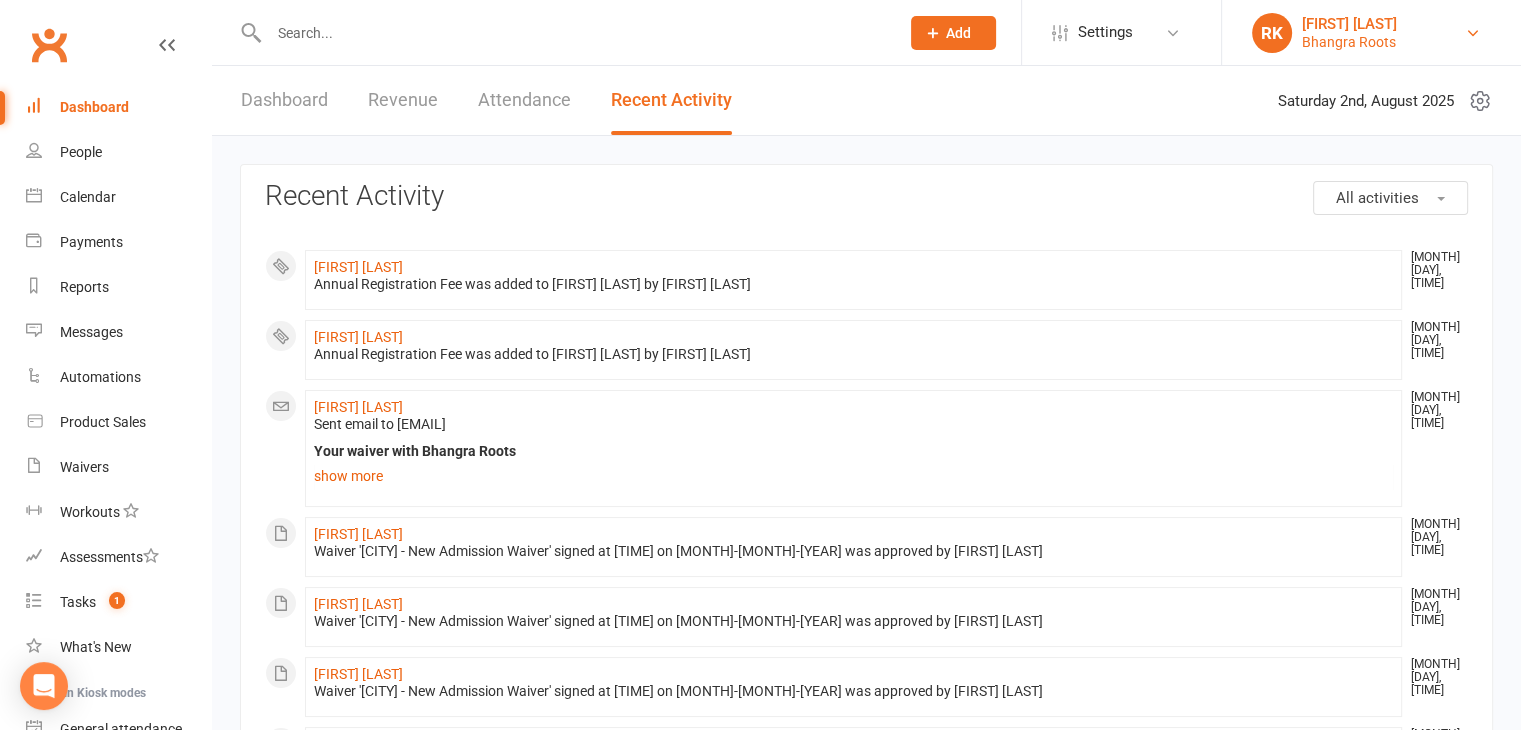 click on "[FIRST] [LAST] [LAST]" at bounding box center (1371, 33) 